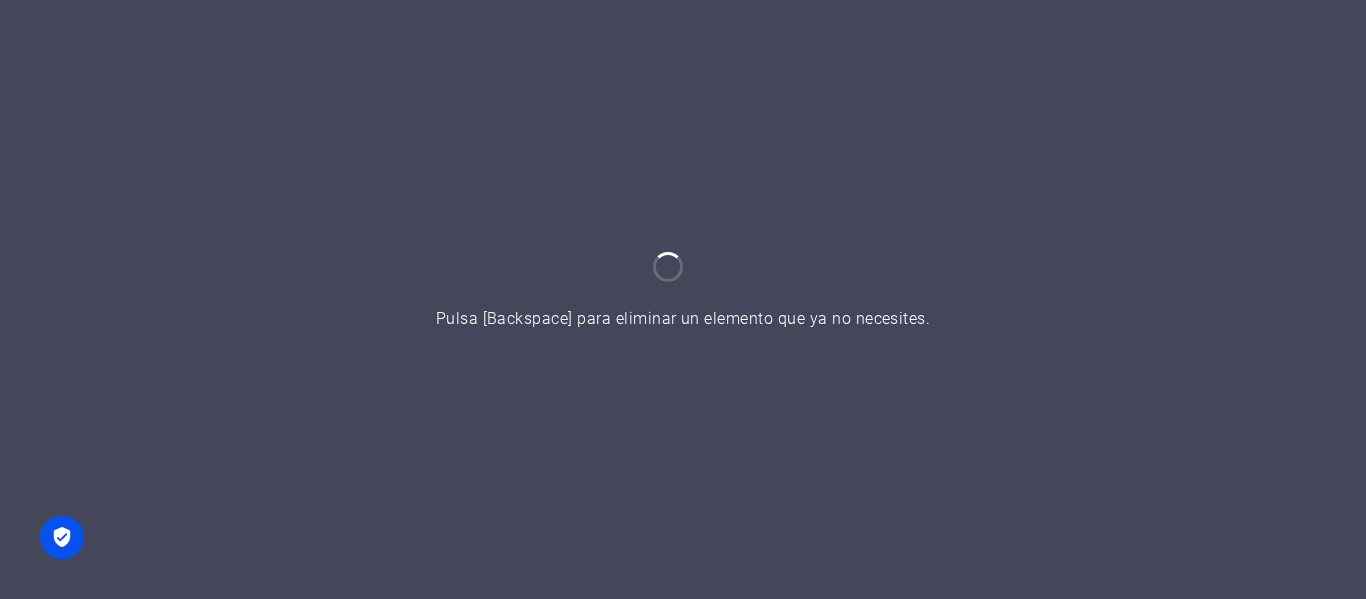 scroll, scrollTop: 0, scrollLeft: 0, axis: both 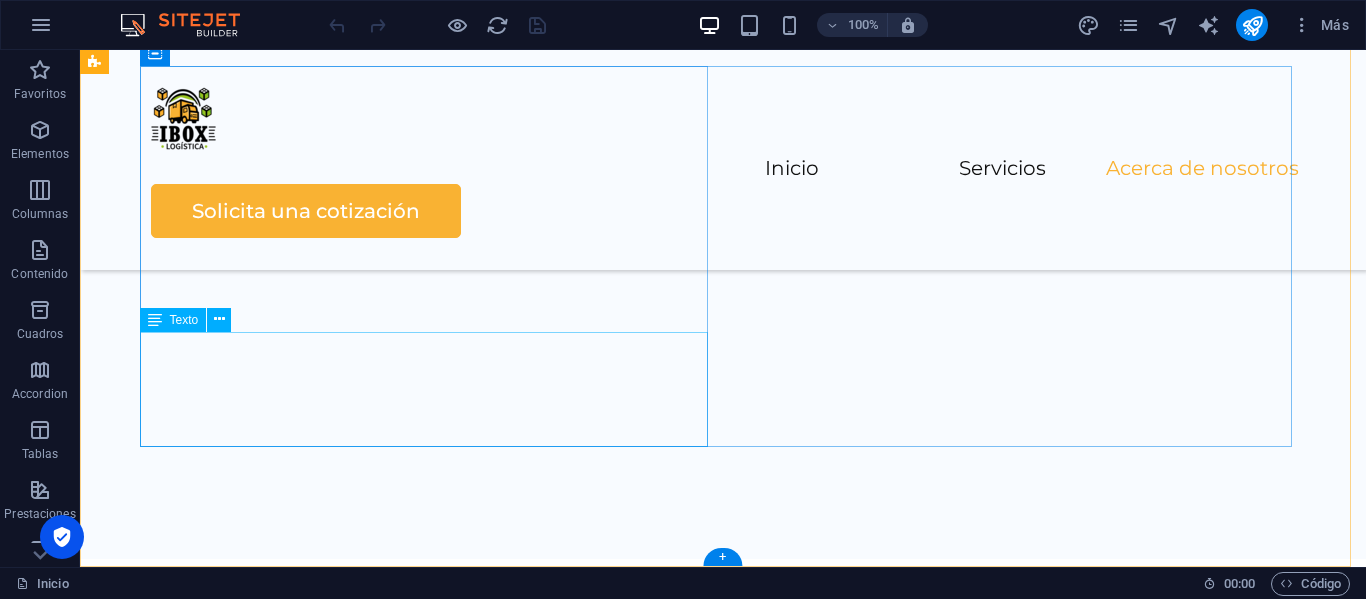 click on "[EMAIL_ADDRESS]" at bounding box center [232, 2254] 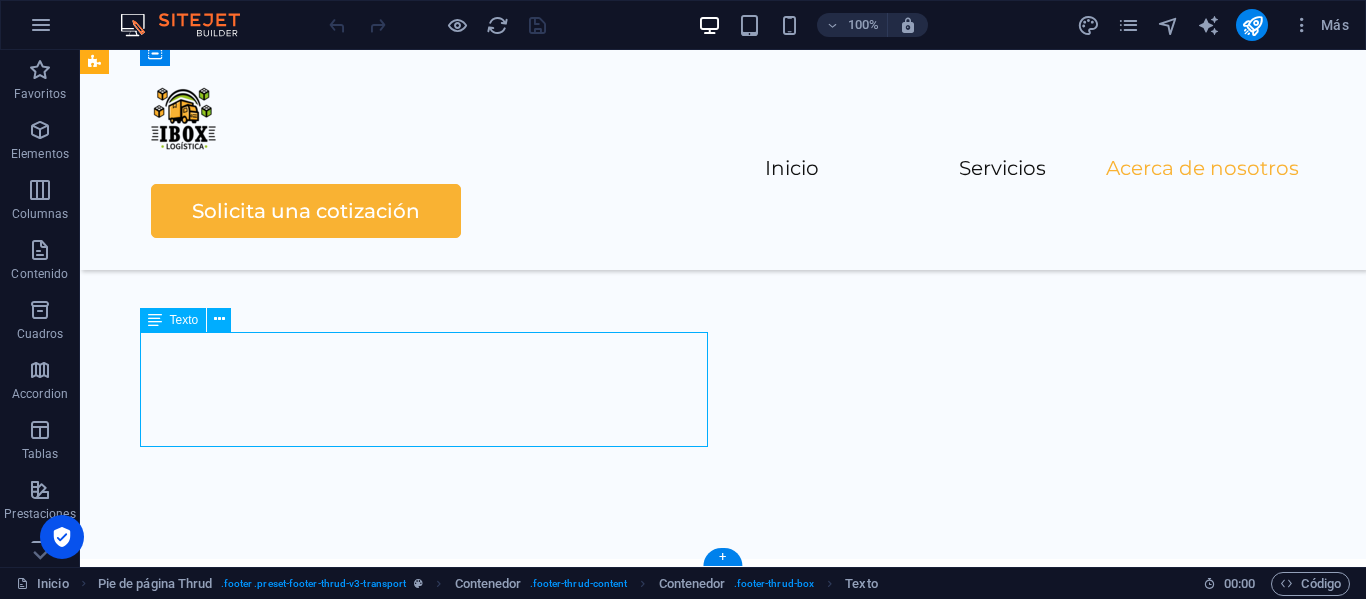 click on "[STREET_ADDRESS] ,  050034
0123 - 456789
[EMAIL_ADDRESS]" at bounding box center [431, 2210] 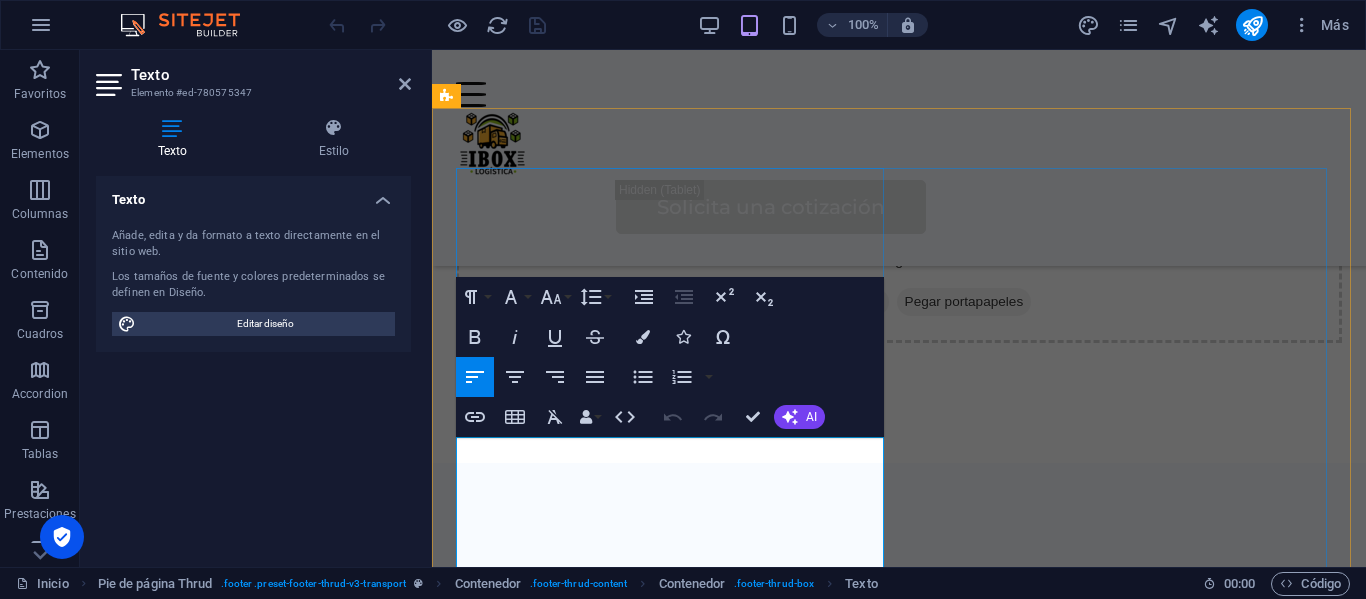 scroll, scrollTop: 4357, scrollLeft: 0, axis: vertical 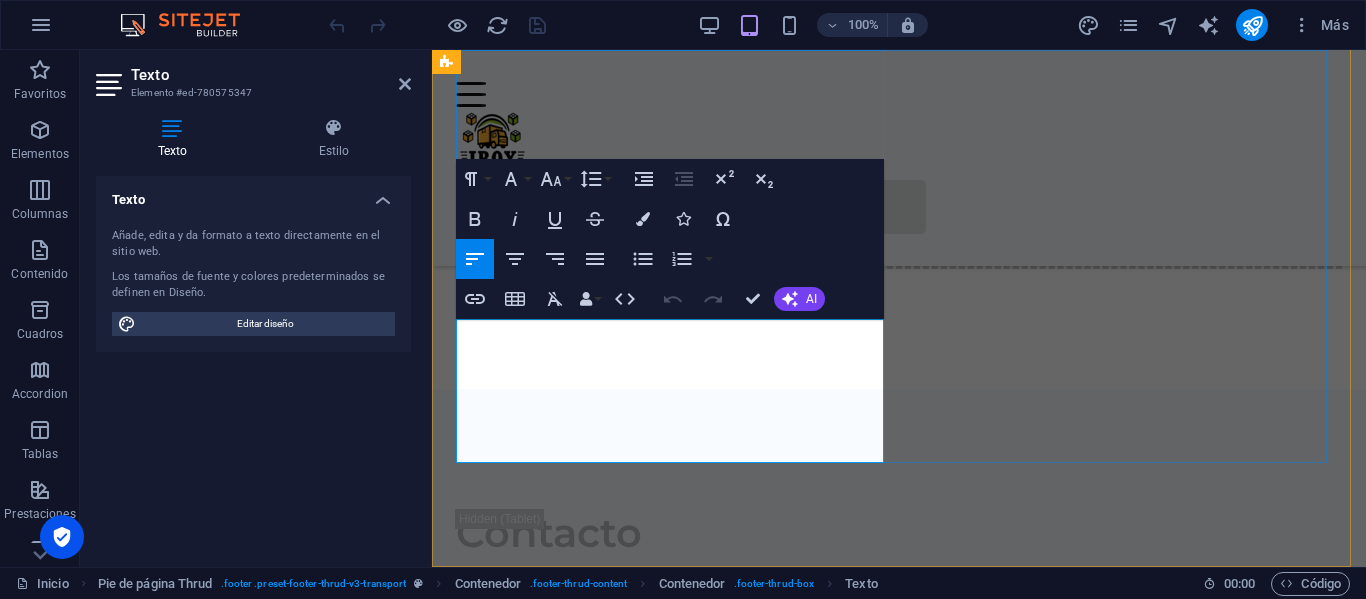 click on "[EMAIL_ADDRESS]" at bounding box center [673, 1729] 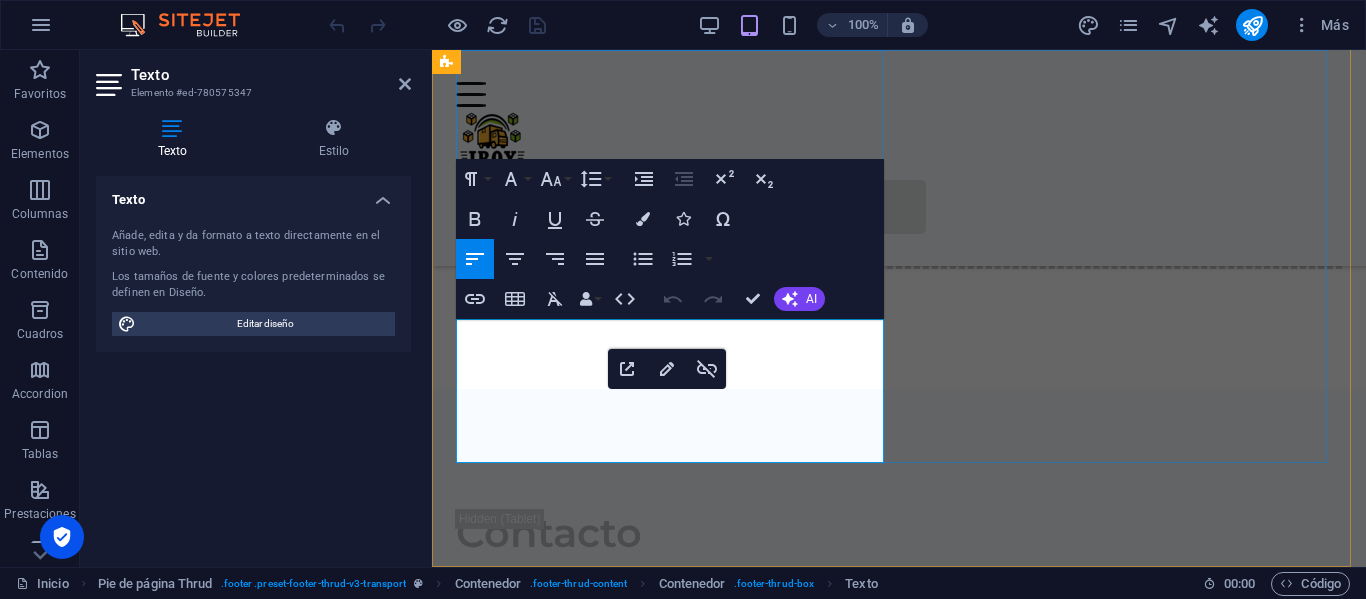type 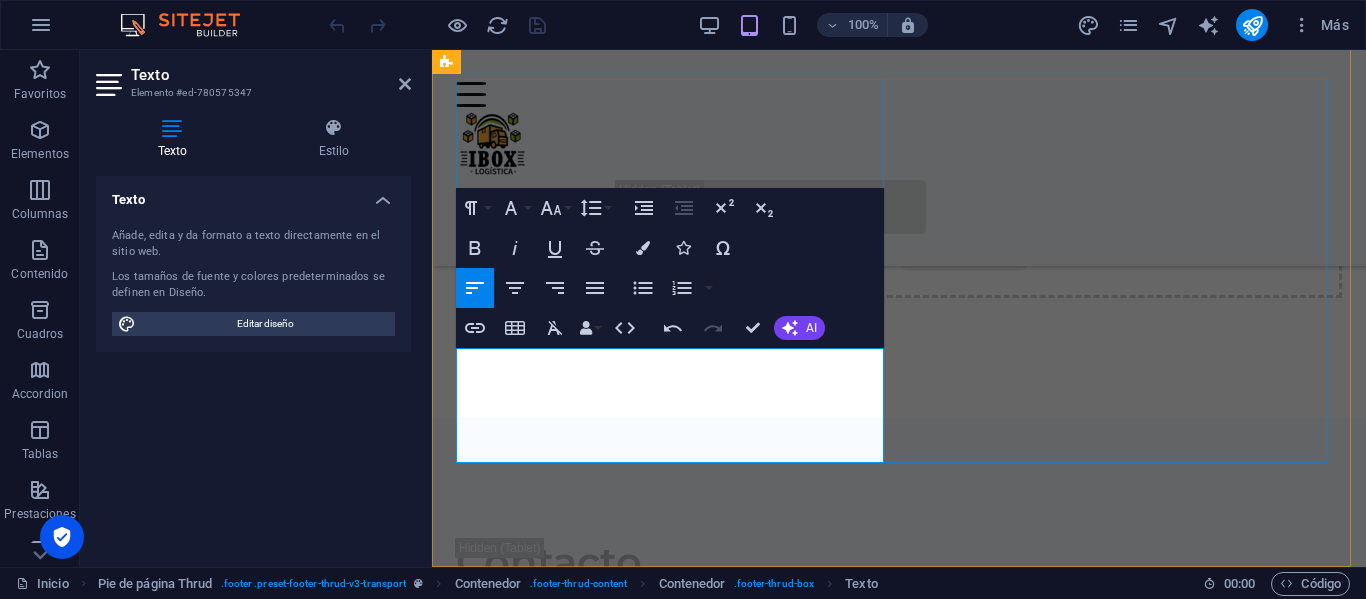 click on "0123 - 456789" at bounding box center [673, 1729] 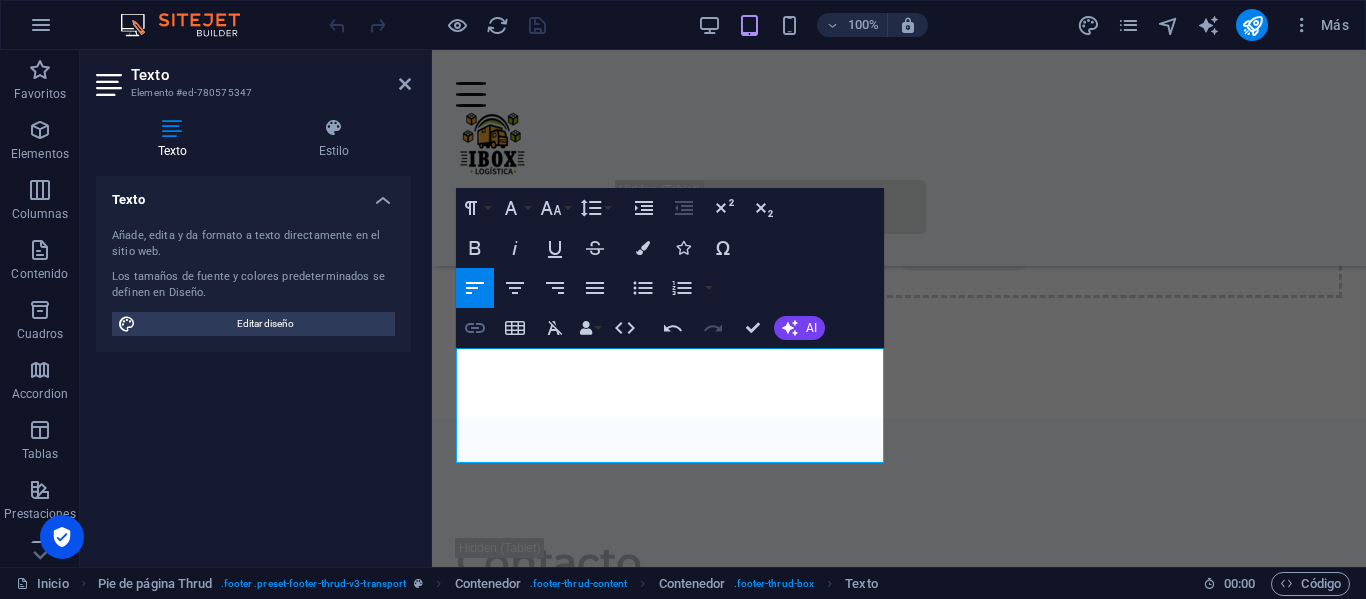 click 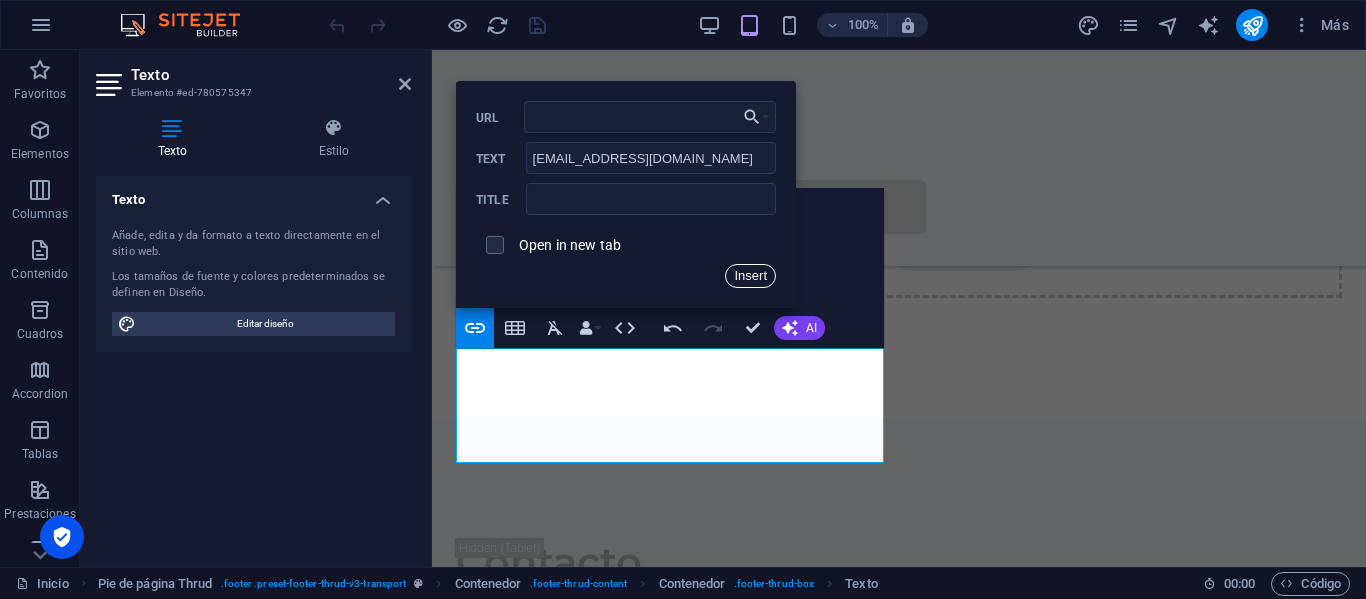 click on "Insert" at bounding box center [750, 276] 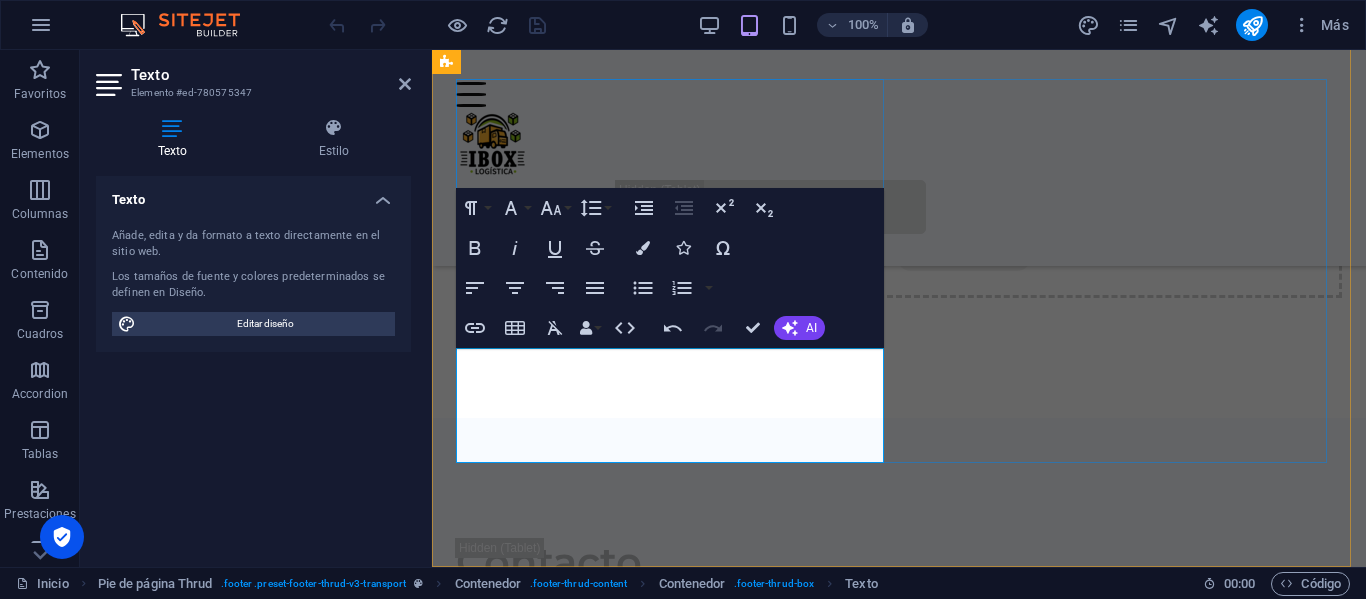 click on "[EMAIL_ADDRESS][DOMAIN_NAME]" at bounding box center [673, 1758] 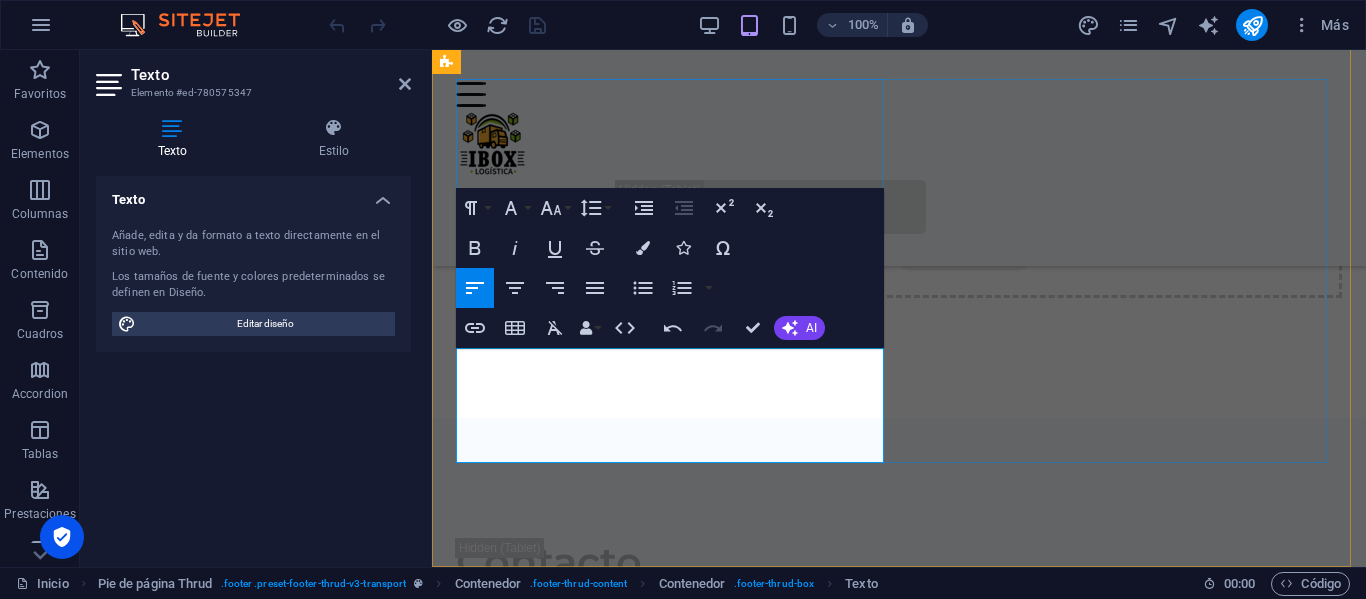 drag, startPoint x: 735, startPoint y: 444, endPoint x: 457, endPoint y: 457, distance: 278.3038 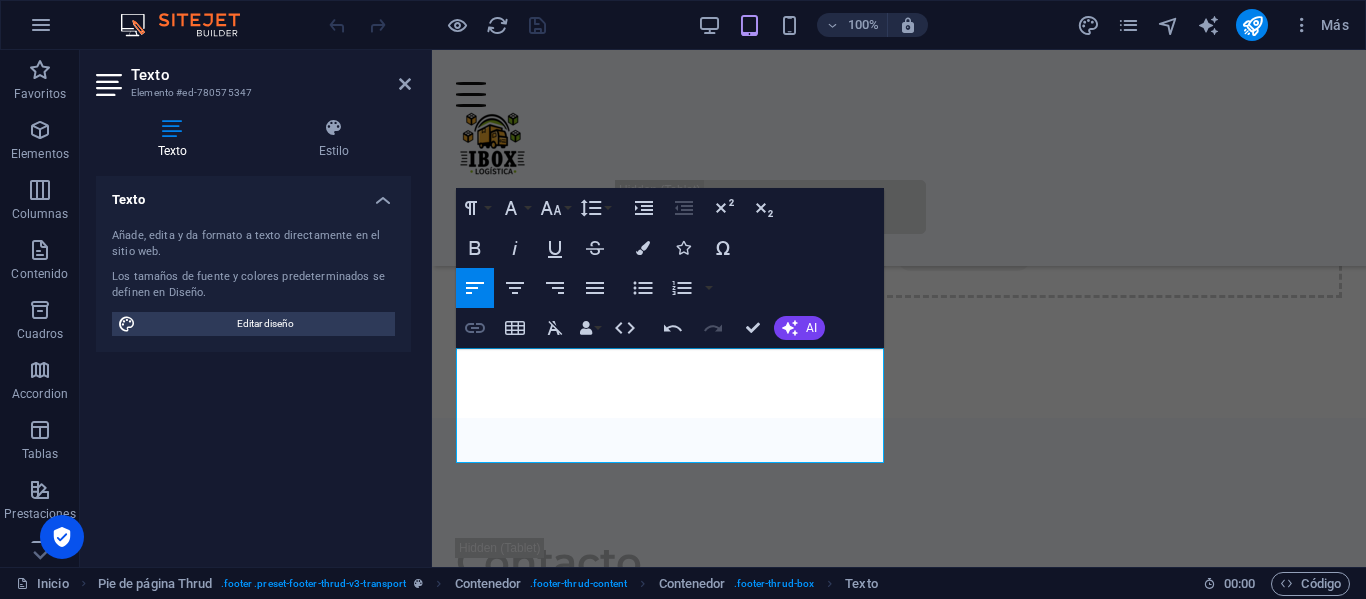 click 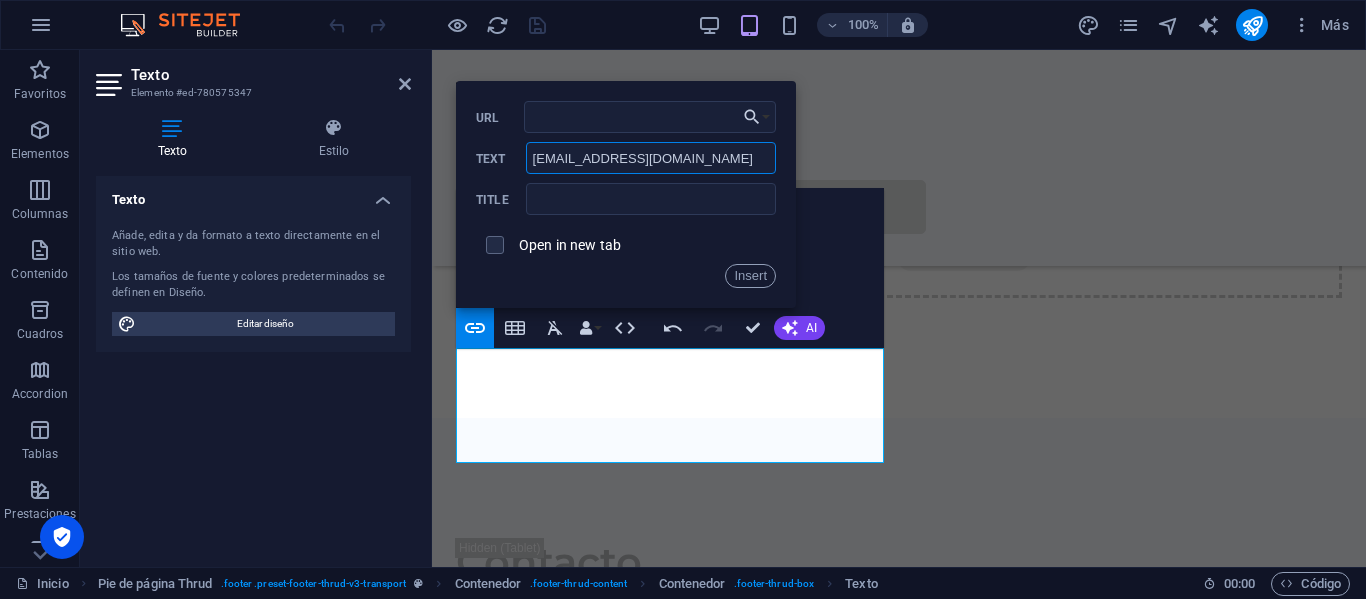 drag, startPoint x: 716, startPoint y: 166, endPoint x: 537, endPoint y: 170, distance: 179.0447 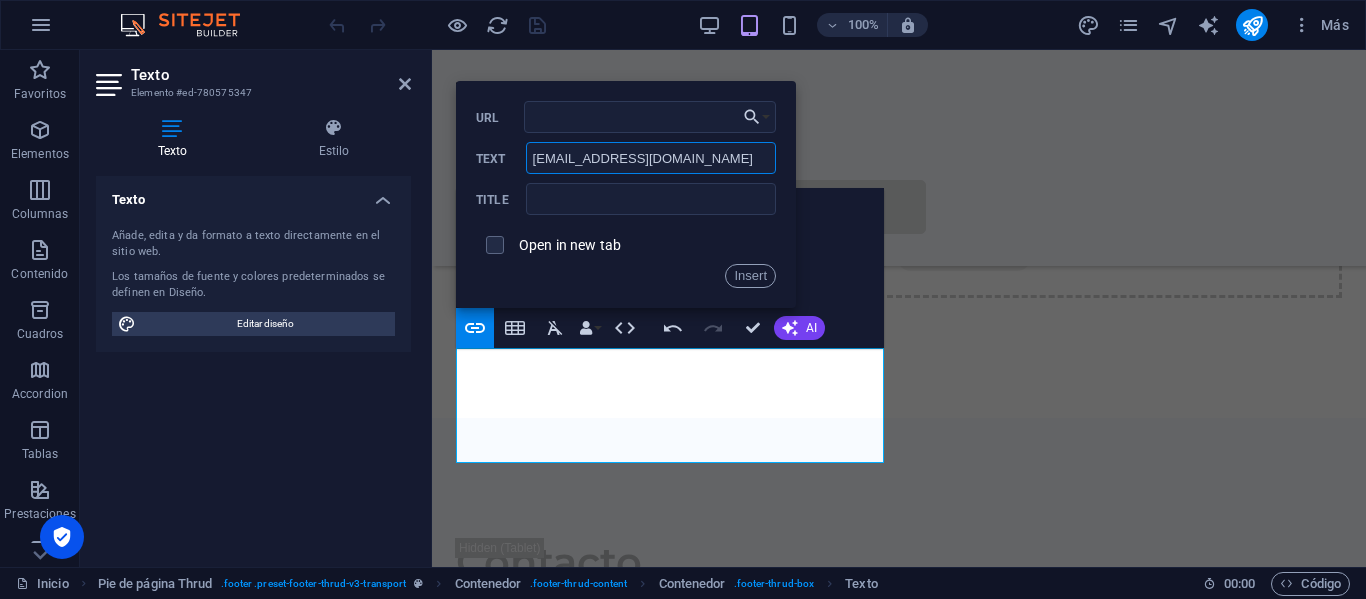 click on "[EMAIL_ADDRESS][DOMAIN_NAME]" at bounding box center [651, 158] 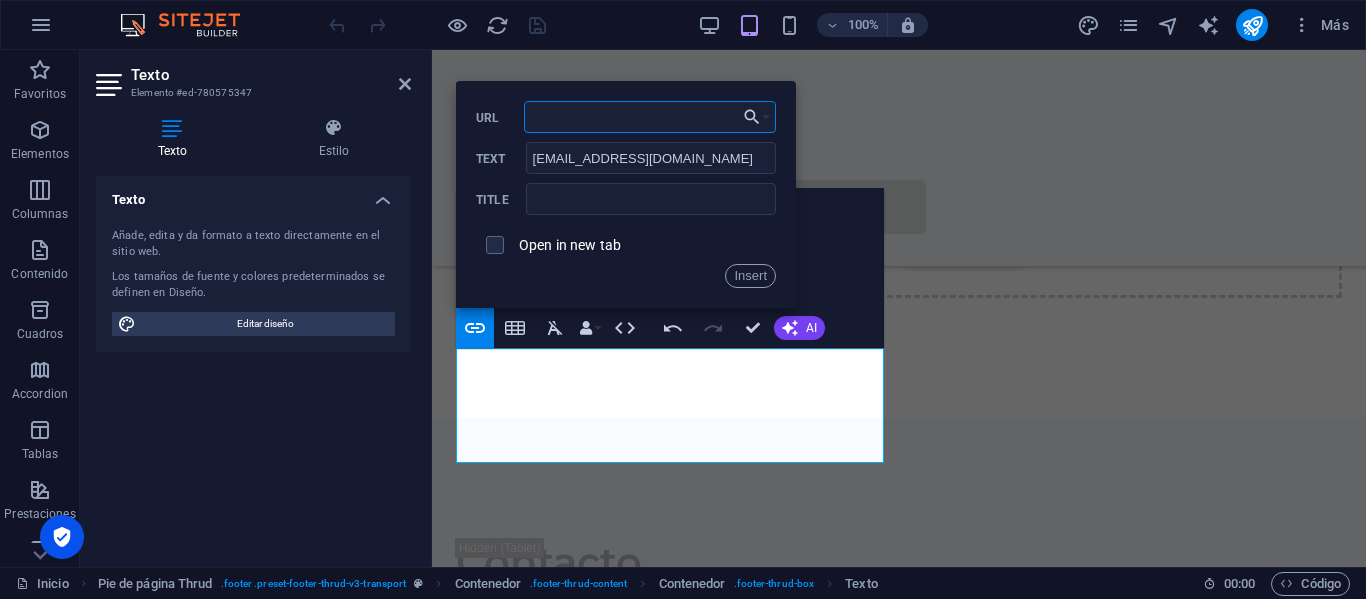 click on "URL" at bounding box center (650, 117) 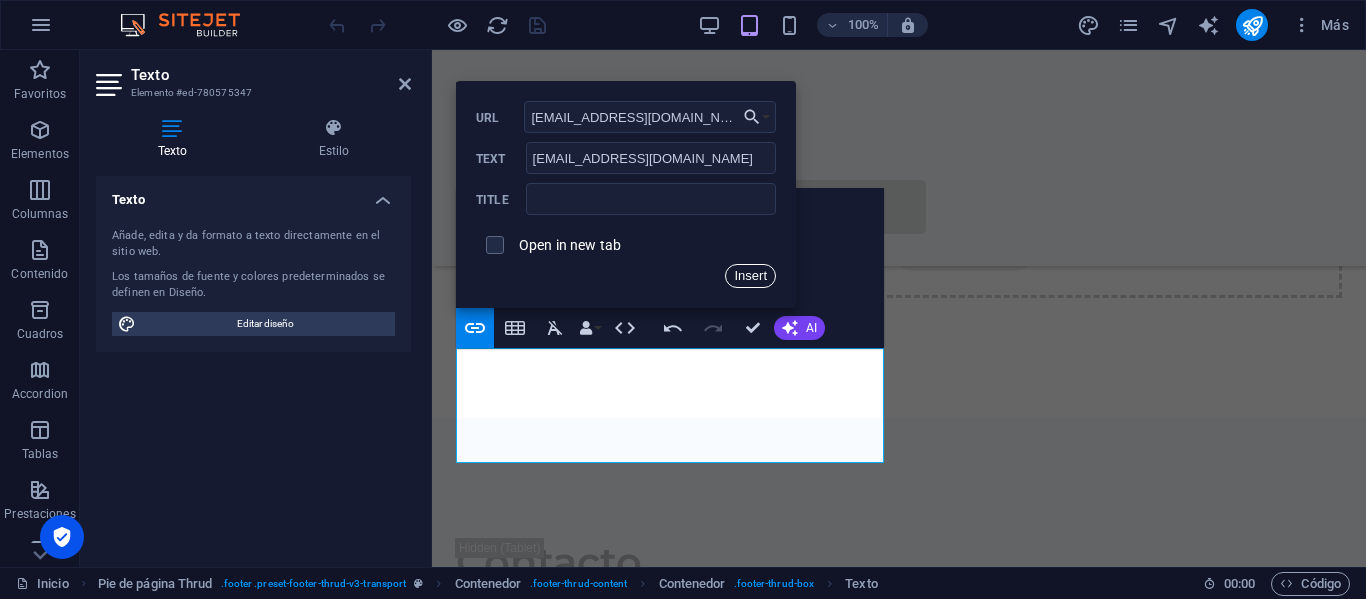 click on "Insert" at bounding box center (750, 276) 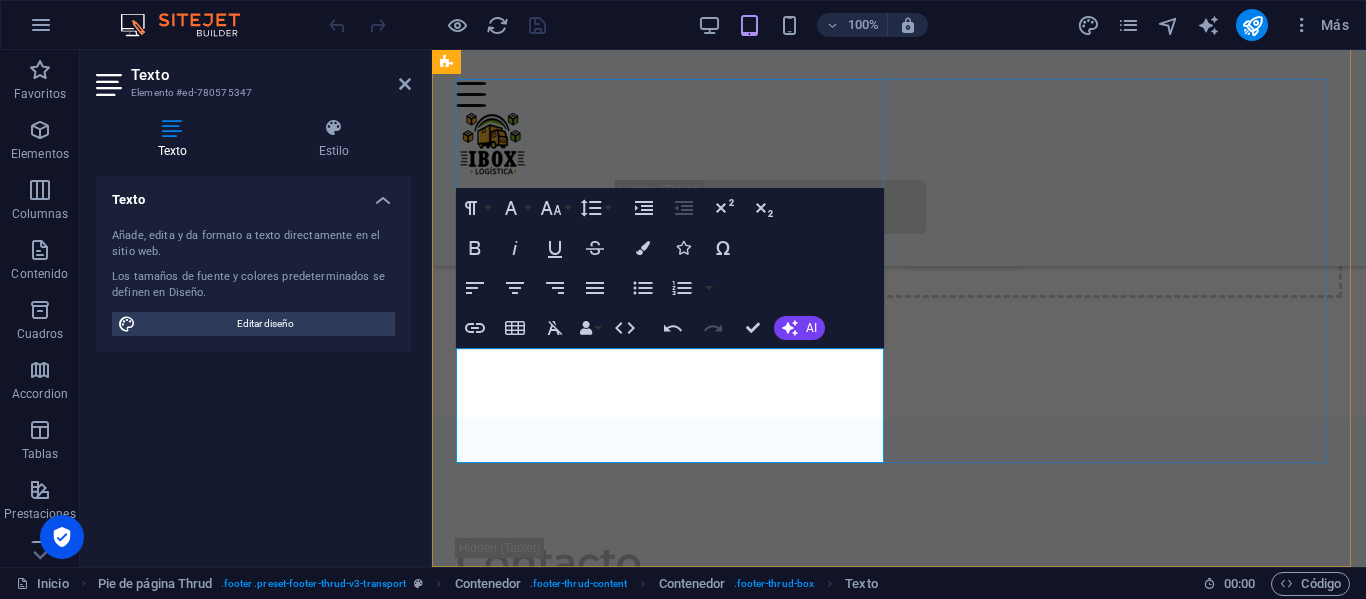 click on "0123 - 456789" at bounding box center (673, 1729) 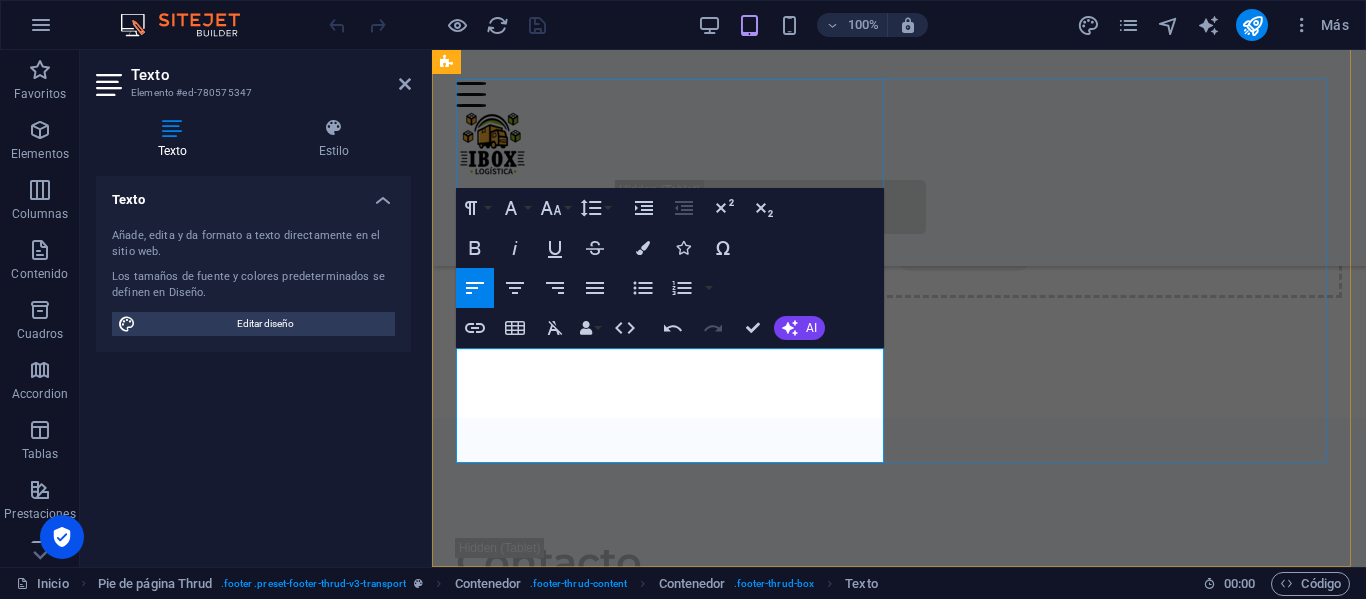 click on "[EMAIL_ADDRESS][DOMAIN_NAME]" at bounding box center (673, 1758) 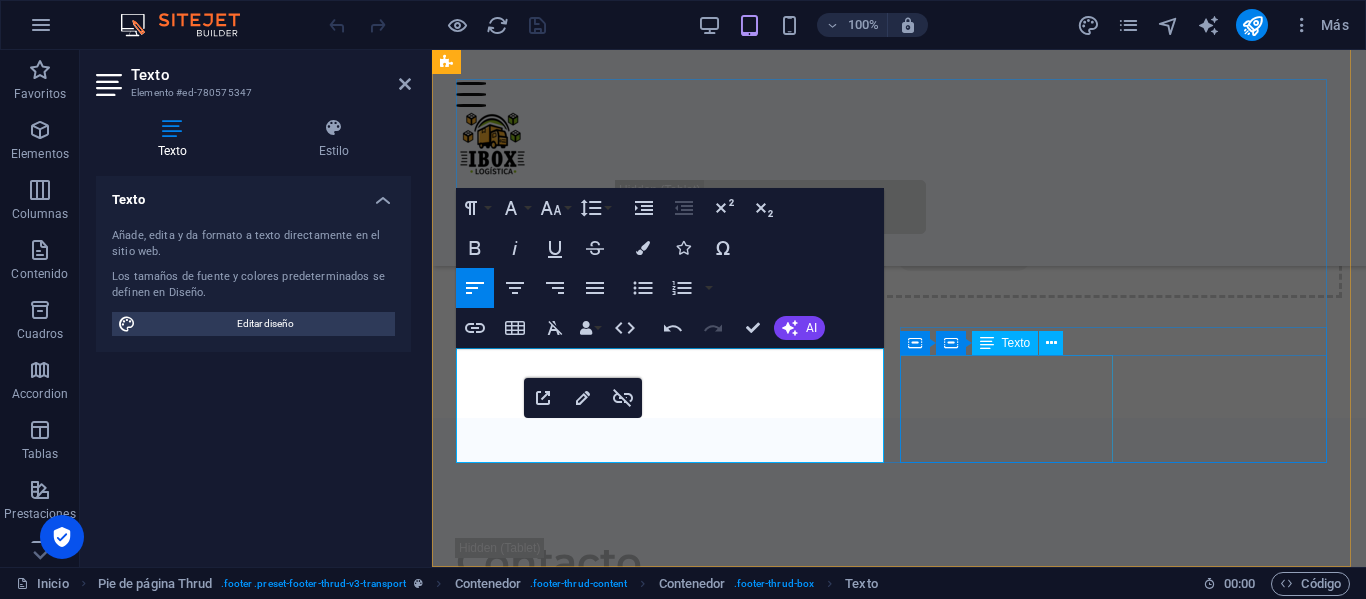 click on "HOME SERVICES ABOUT US" at bounding box center [673, 1892] 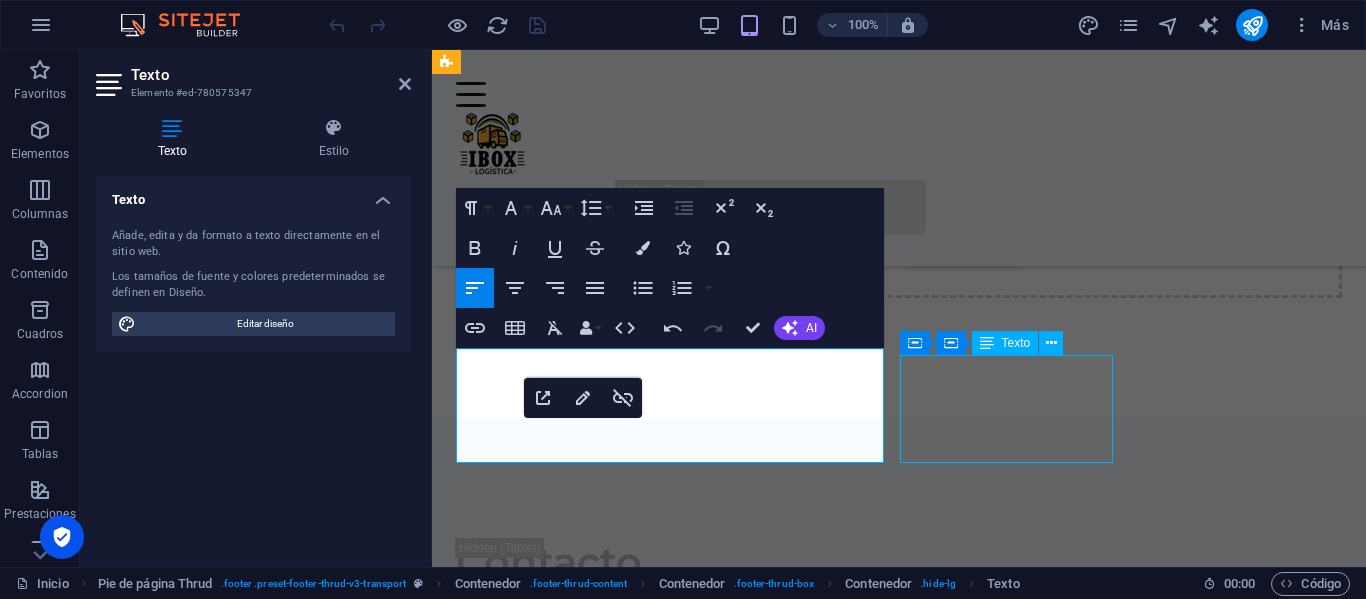 scroll, scrollTop: 4108, scrollLeft: 0, axis: vertical 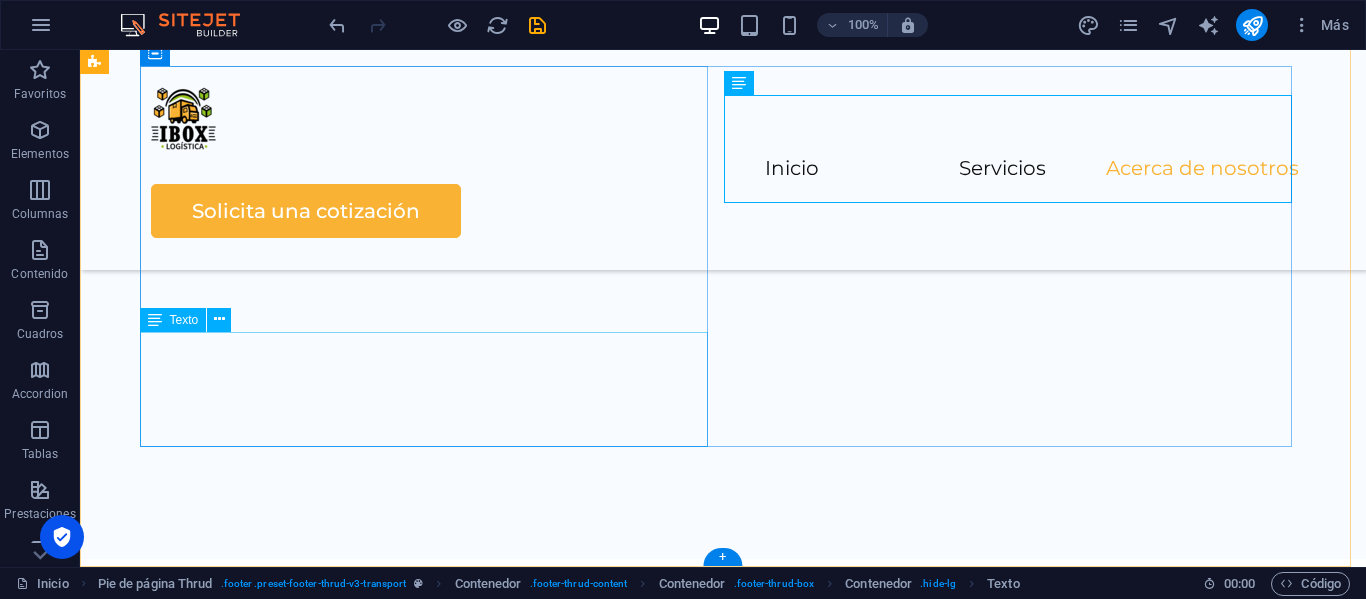 click on "[STREET_ADDRESS] ,  050034
0123 - 456789
[EMAIL_ADDRESS][DOMAIN_NAME]" at bounding box center (431, 2210) 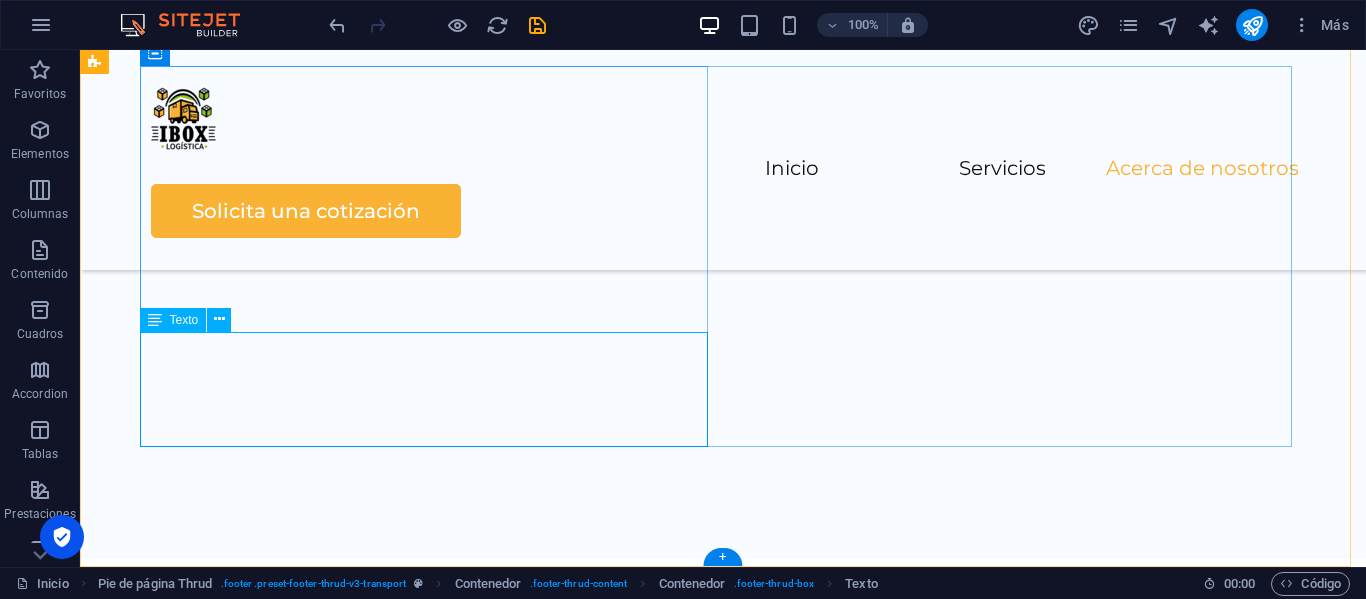 click on "[STREET_ADDRESS] ,  050034
0123 - 456789
[EMAIL_ADDRESS][DOMAIN_NAME]" at bounding box center [431, 2210] 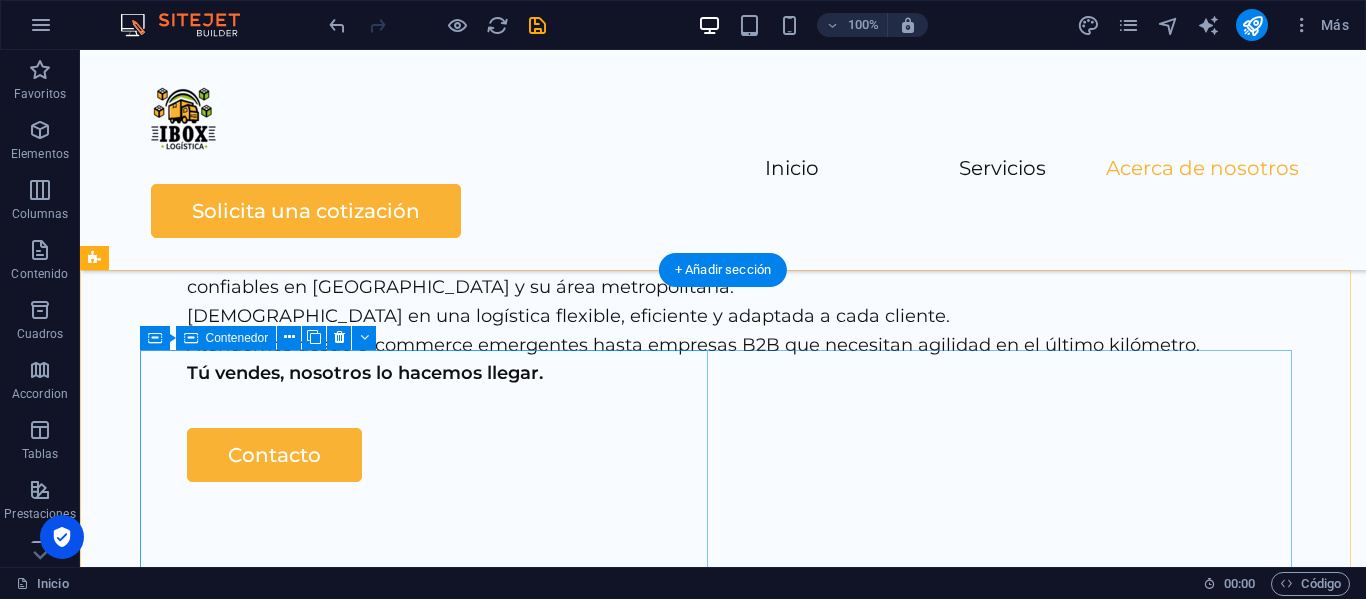 scroll, scrollTop: 4008, scrollLeft: 0, axis: vertical 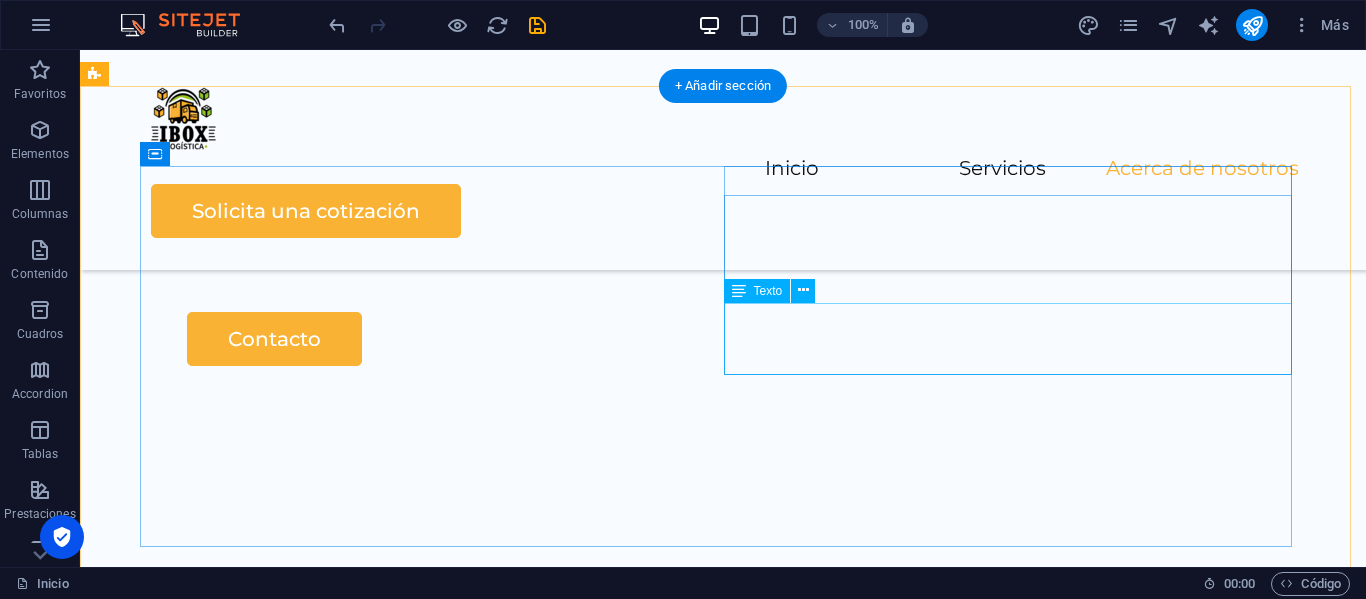 click on "PRICING CONTACT US" at bounding box center [431, 2549] 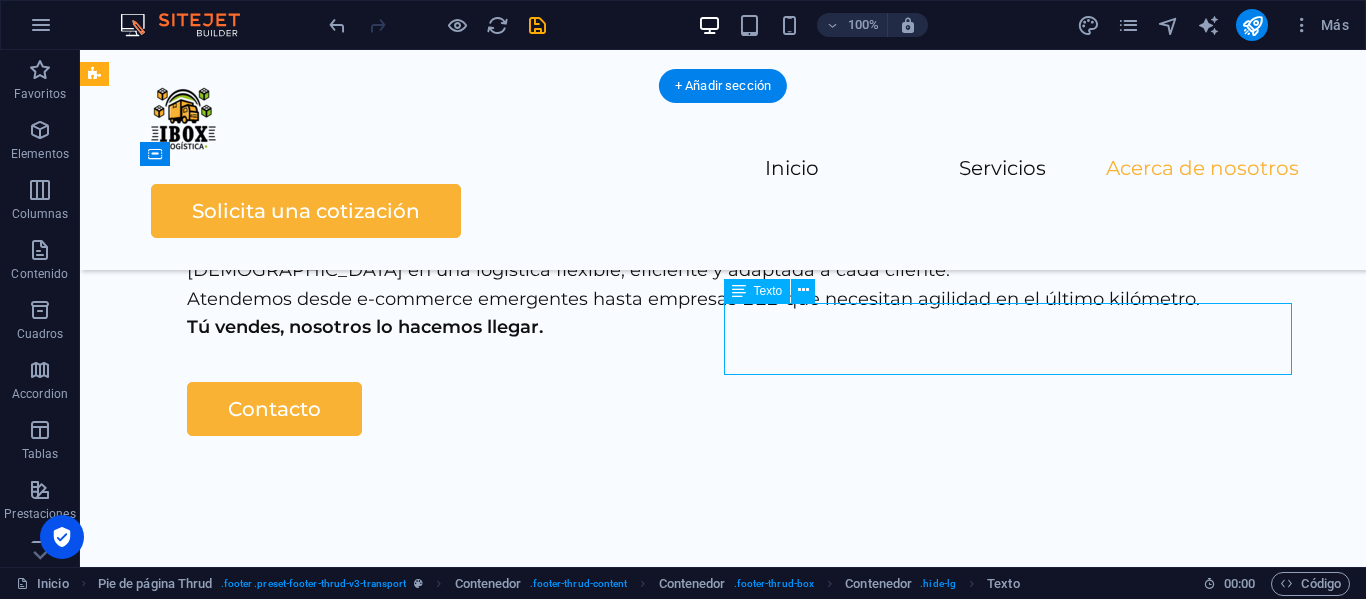 scroll, scrollTop: 3908, scrollLeft: 0, axis: vertical 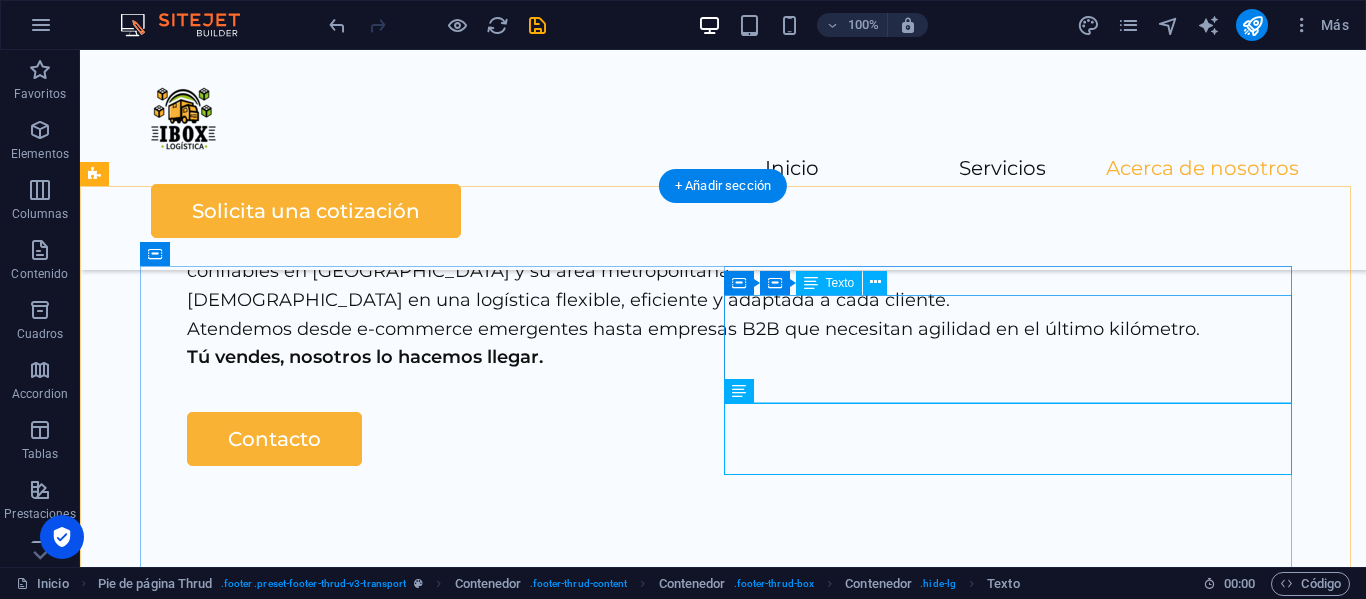 click on "HOME SERVICES ABOUT US" at bounding box center (431, 2559) 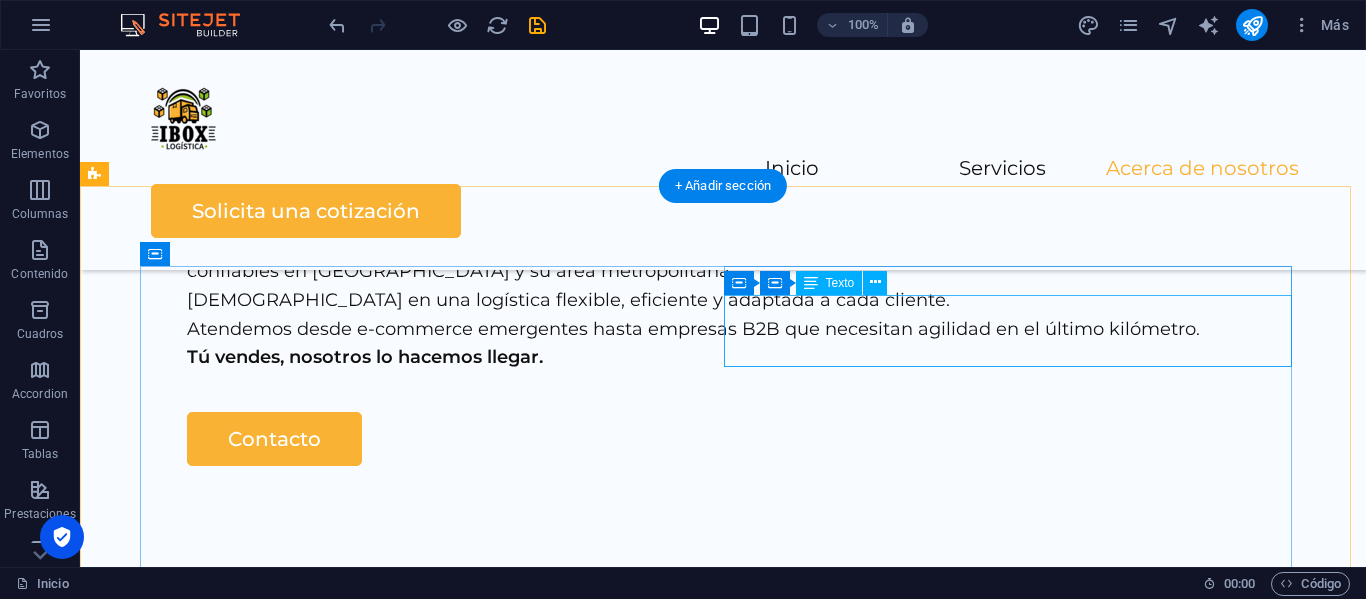 click on "PRICING CONTACT US" at bounding box center (431, 2541) 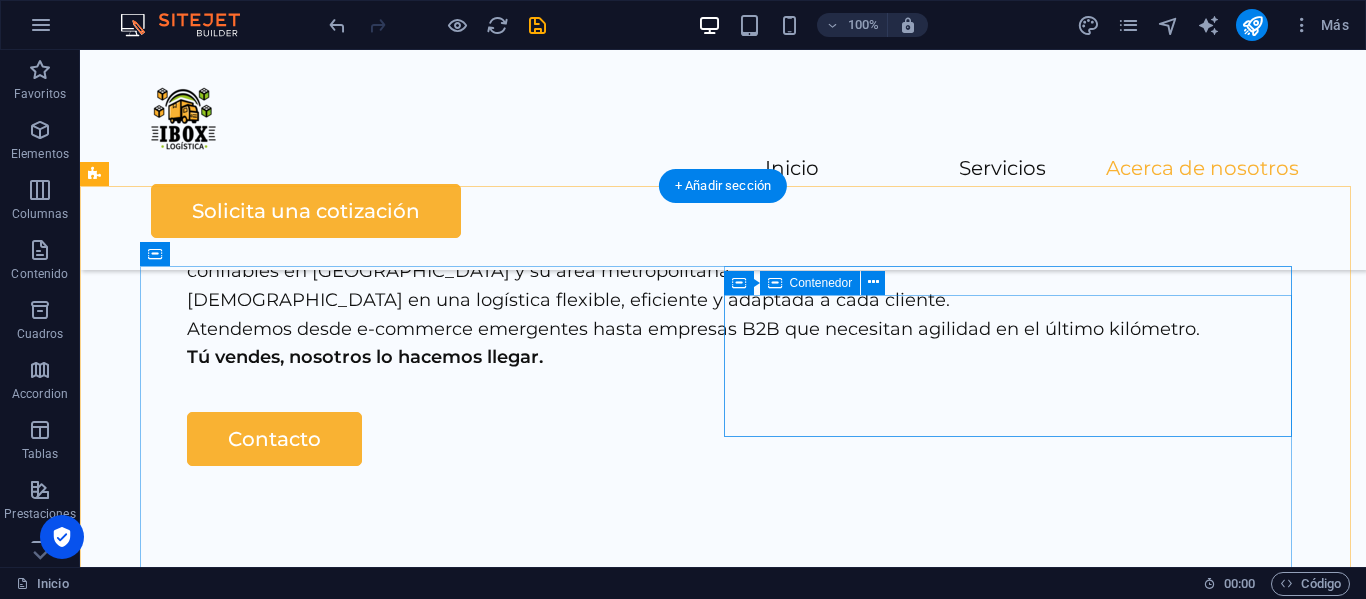 click on "Añadir elementos" at bounding box center [360, 2606] 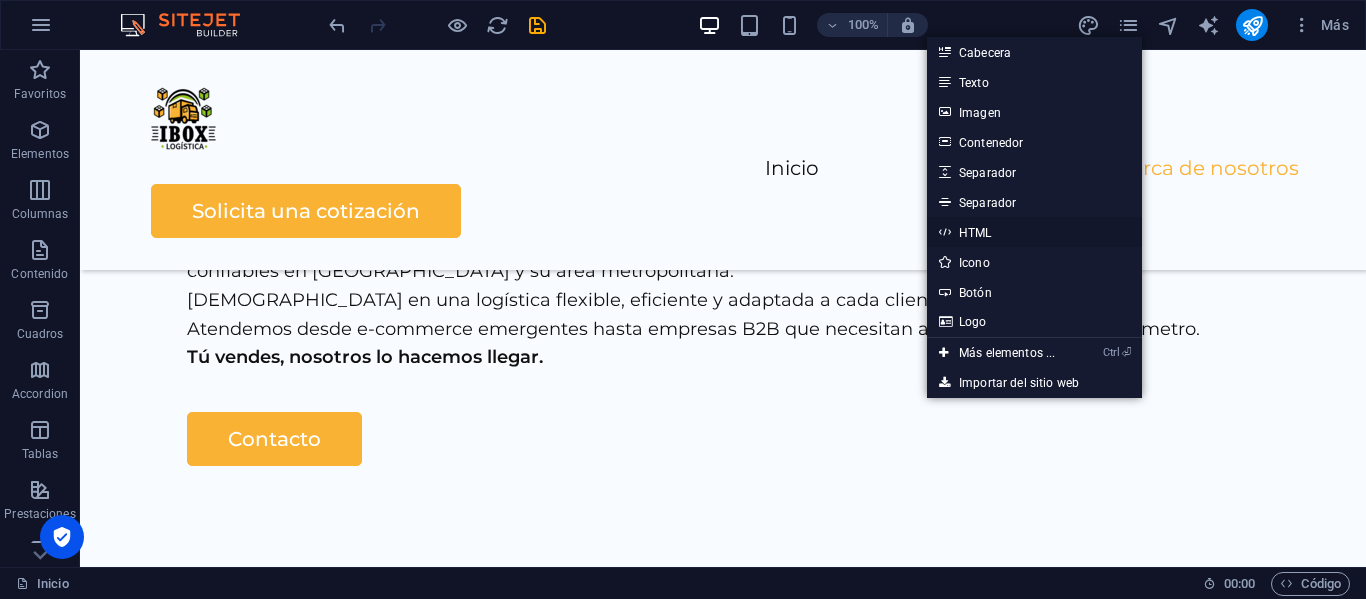 click on "HTML" at bounding box center [1034, 232] 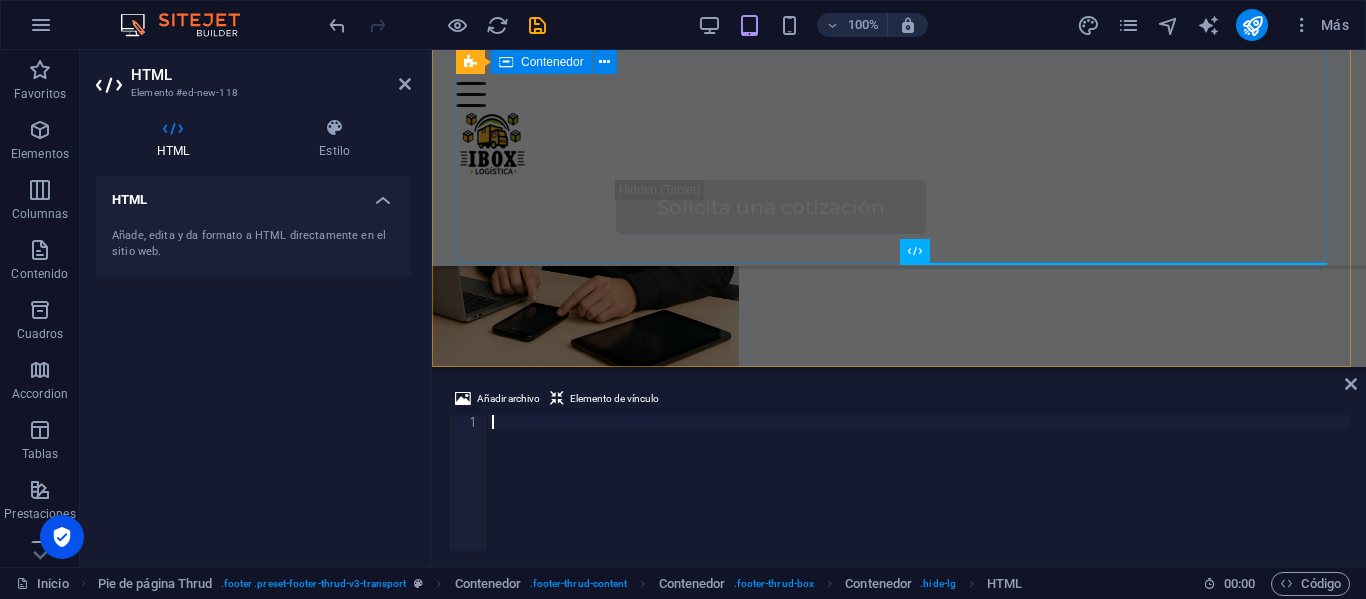 scroll, scrollTop: 4528, scrollLeft: 0, axis: vertical 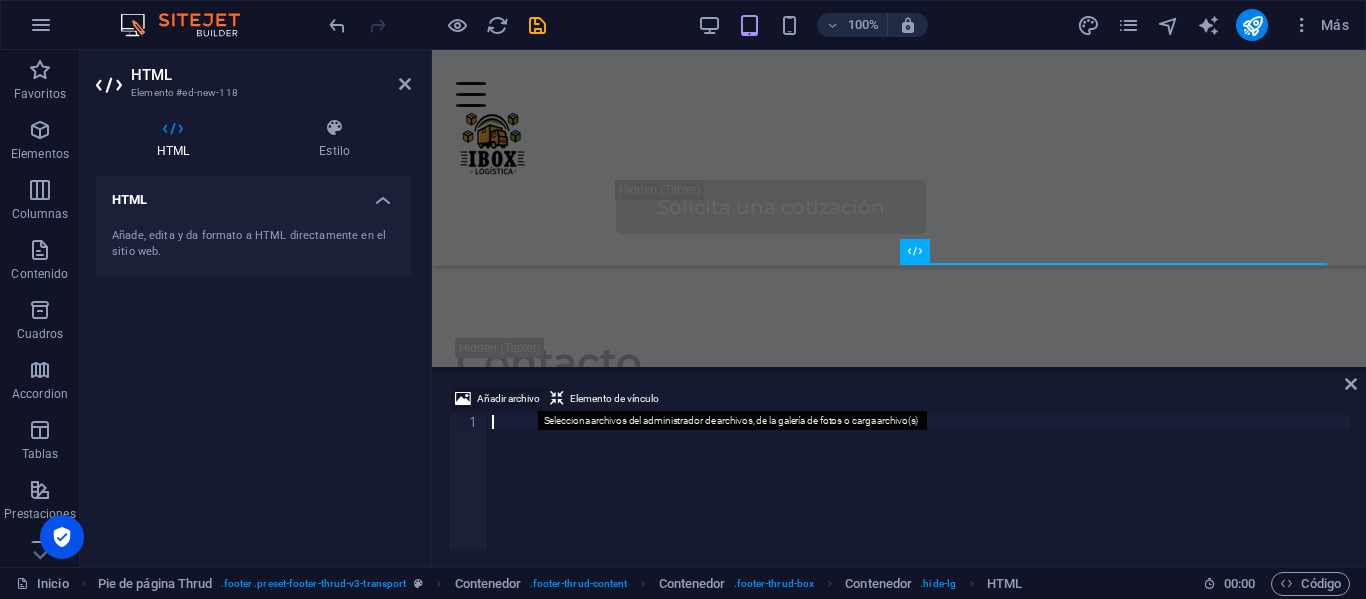 paste 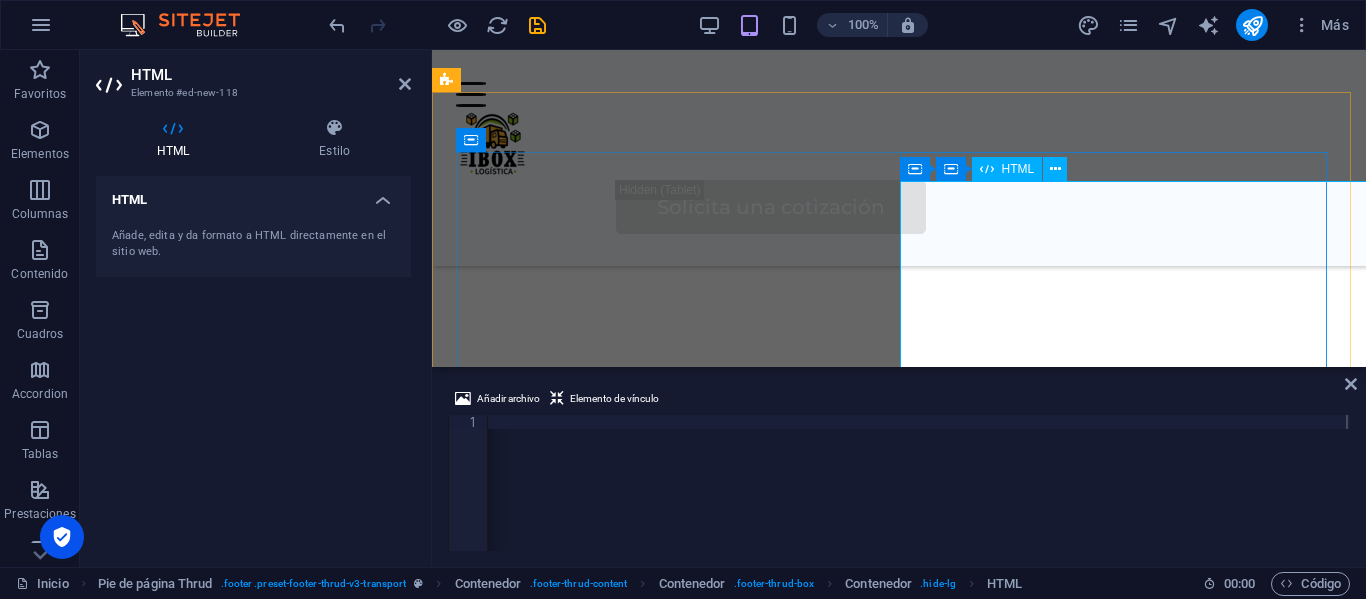 scroll, scrollTop: 4432, scrollLeft: 0, axis: vertical 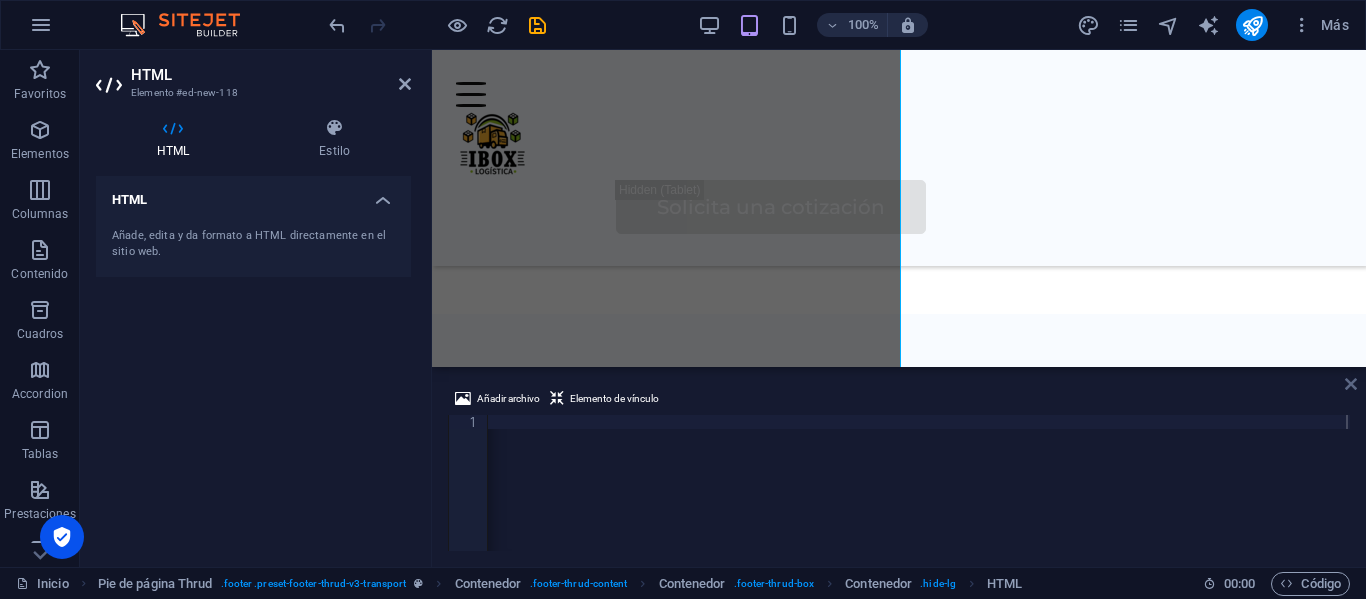 click at bounding box center (1351, 384) 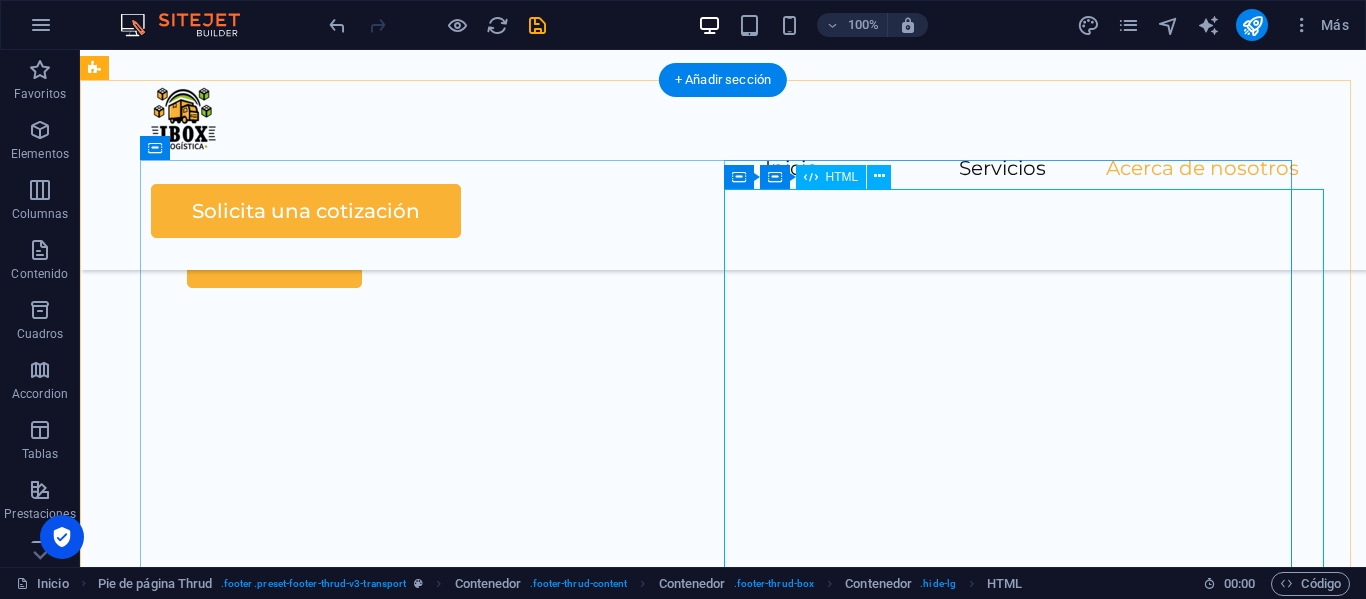 scroll, scrollTop: 4114, scrollLeft: 0, axis: vertical 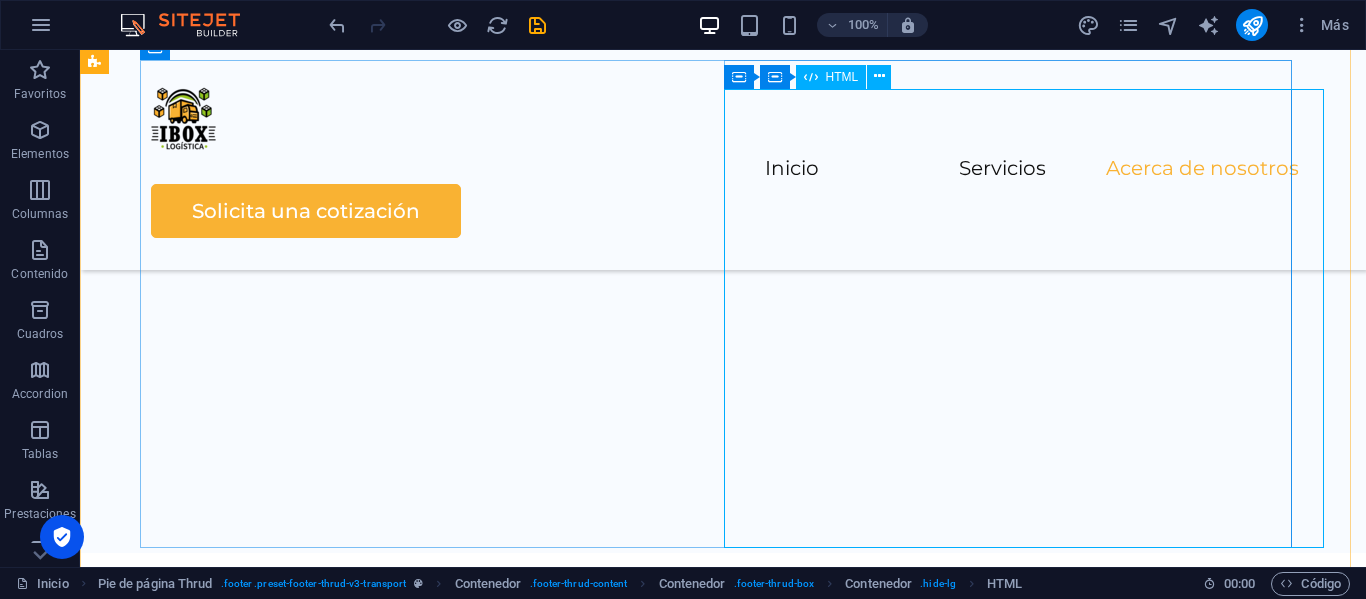 click at bounding box center (431, 2528) 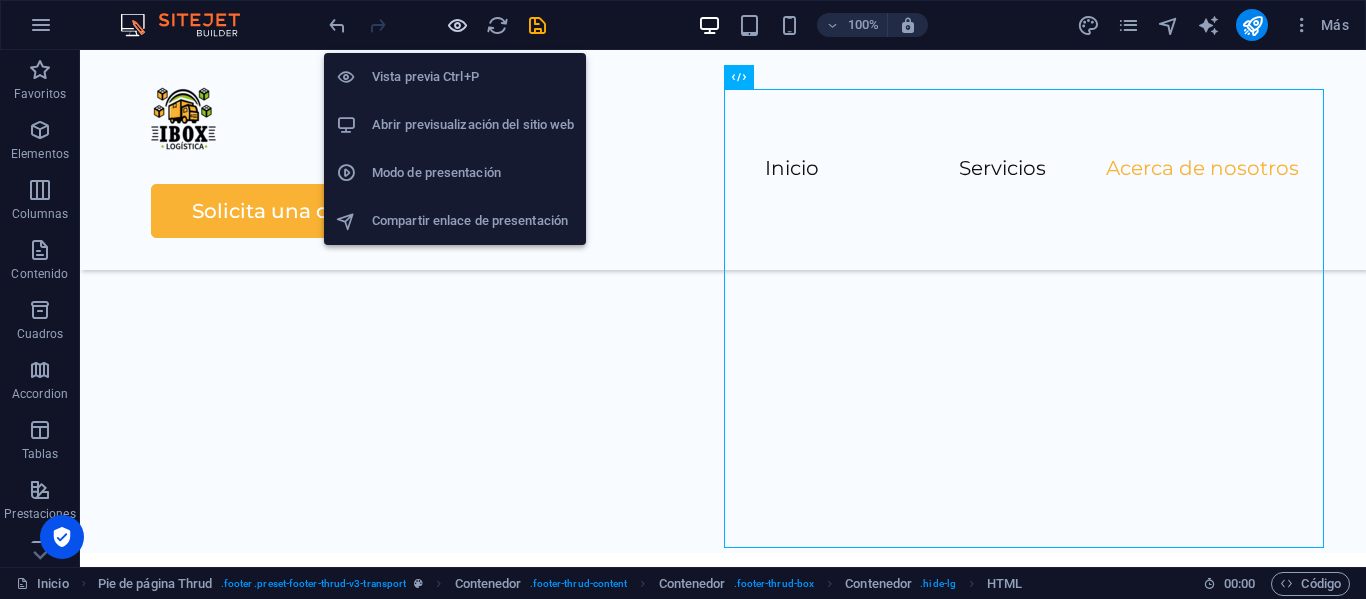 click at bounding box center [457, 25] 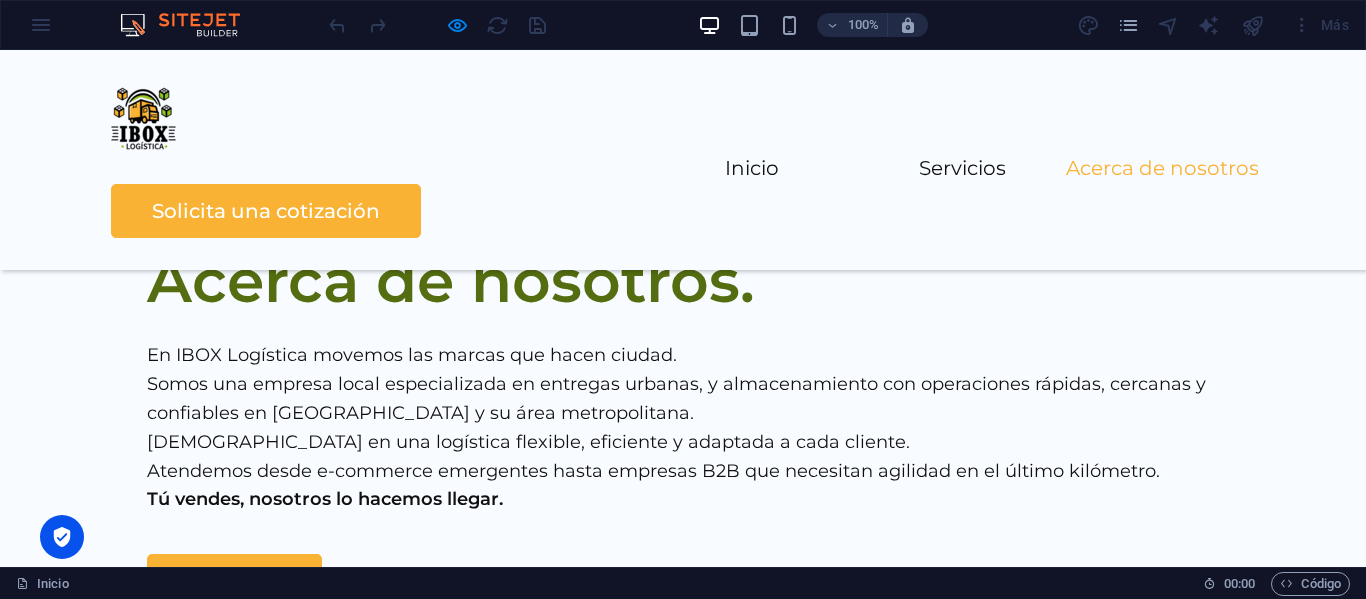 scroll, scrollTop: 3866, scrollLeft: 0, axis: vertical 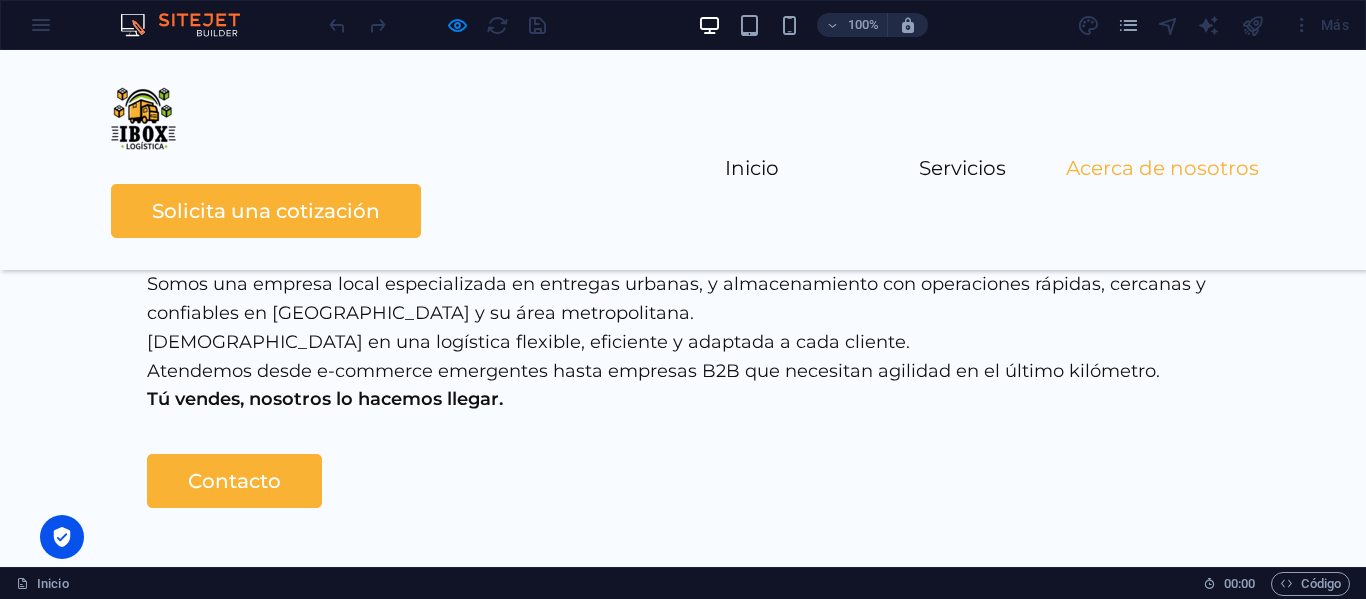 click at bounding box center [437, 25] 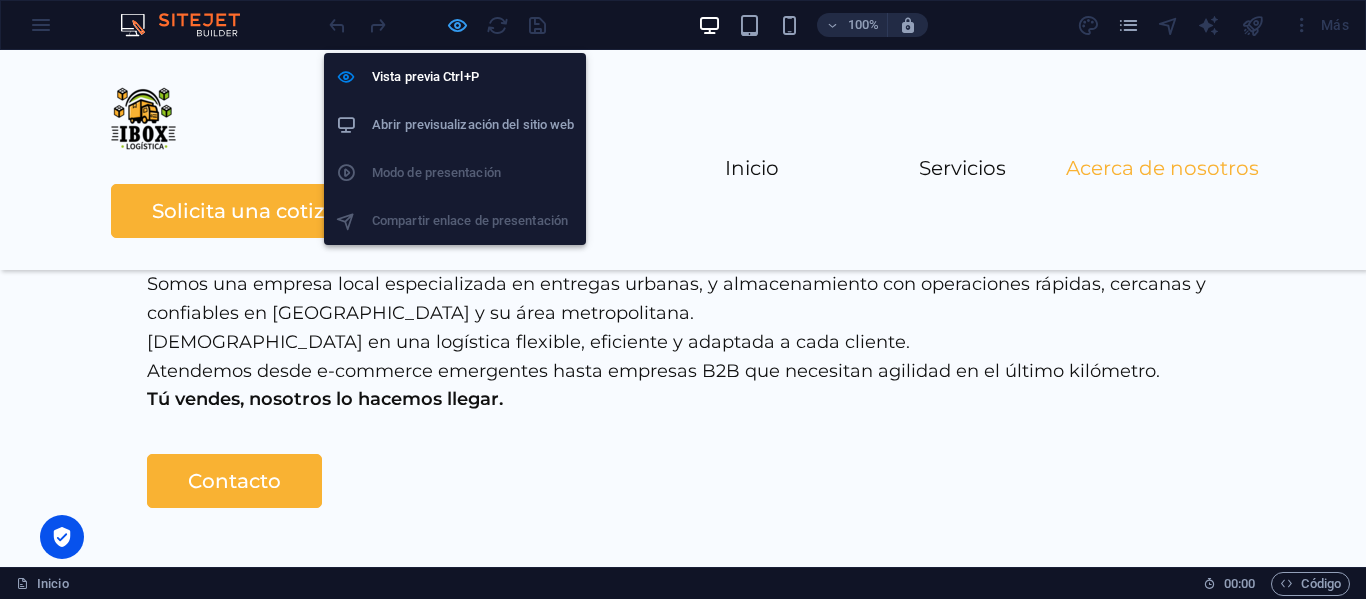 click at bounding box center (457, 25) 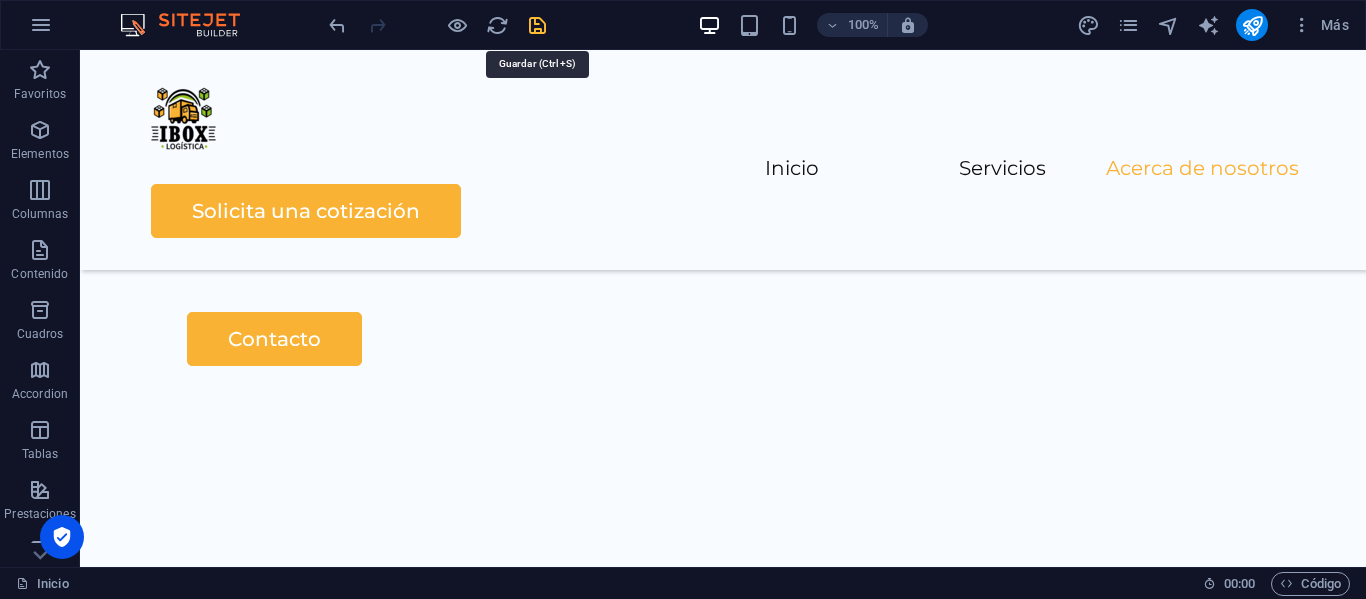click at bounding box center [537, 25] 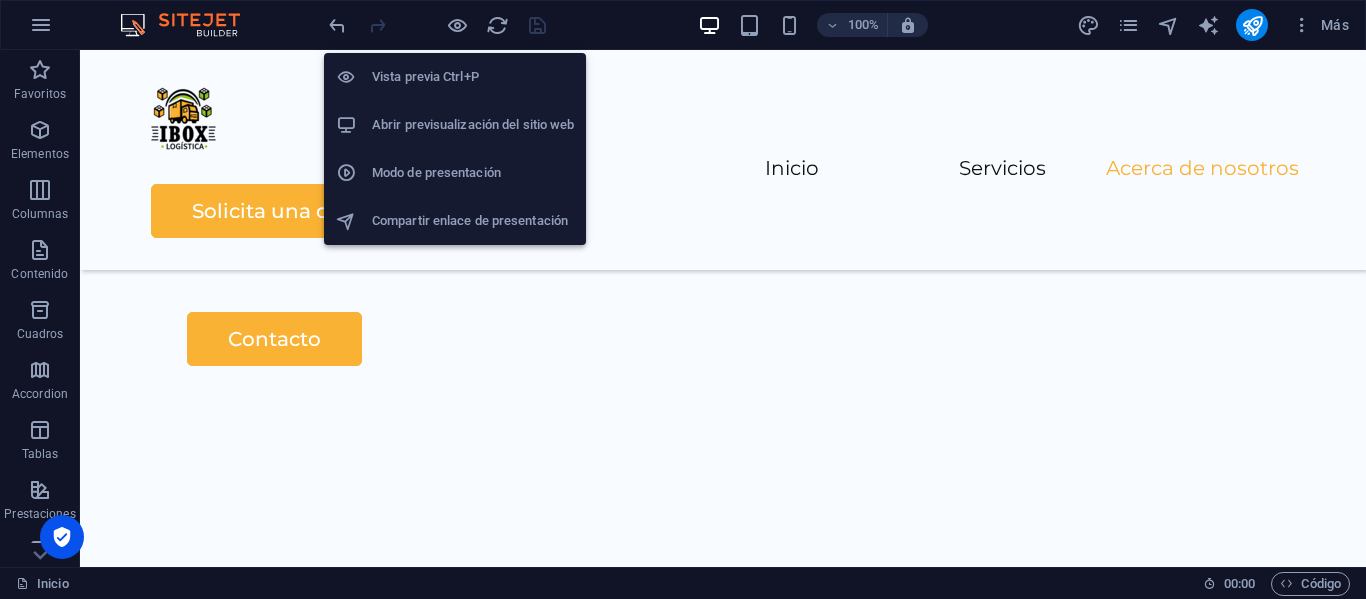 click on "Vista previa Ctrl+P" at bounding box center (473, 77) 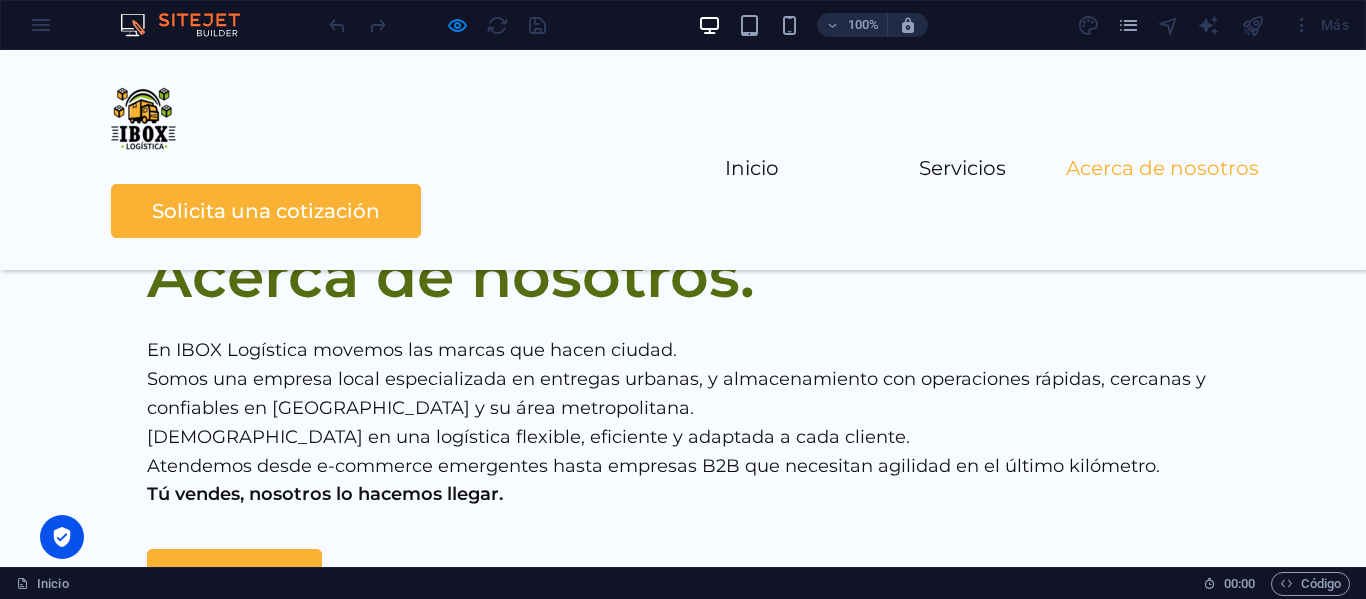 scroll, scrollTop: 3866, scrollLeft: 0, axis: vertical 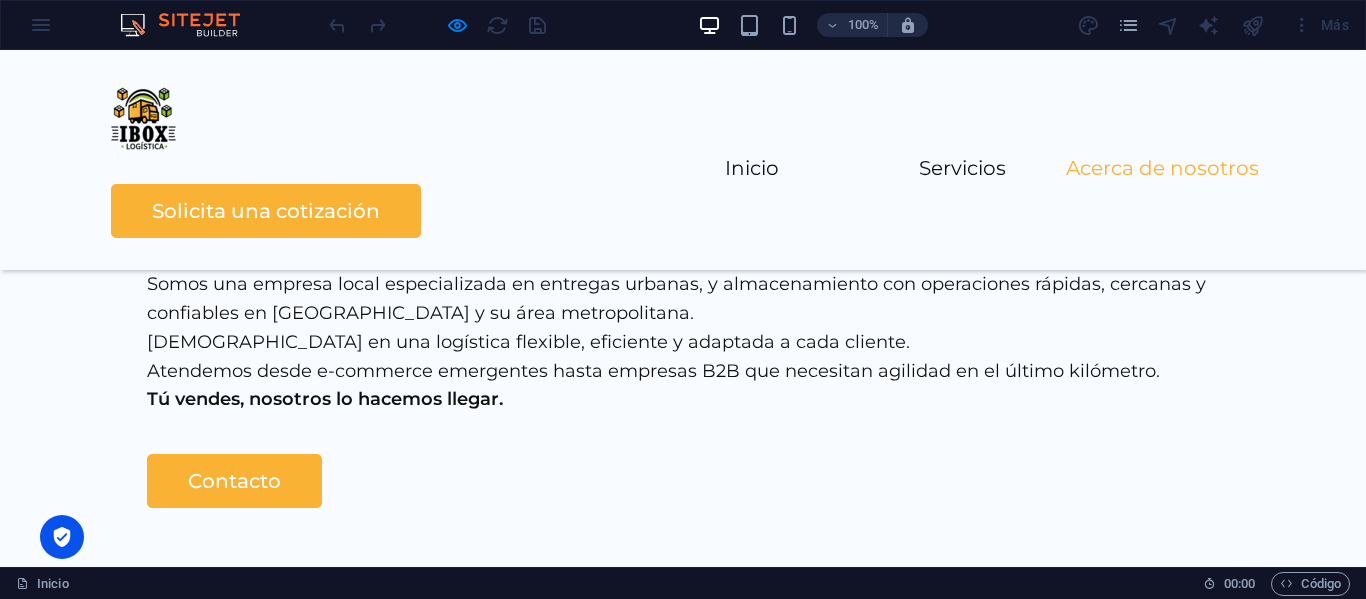 click on "[STREET_ADDRESS] ,  050034
0123 - 456789
[EMAIL_ADDRESS][DOMAIN_NAME] Home Services About Us Pricing Contact Us" at bounding box center [683, 2196] 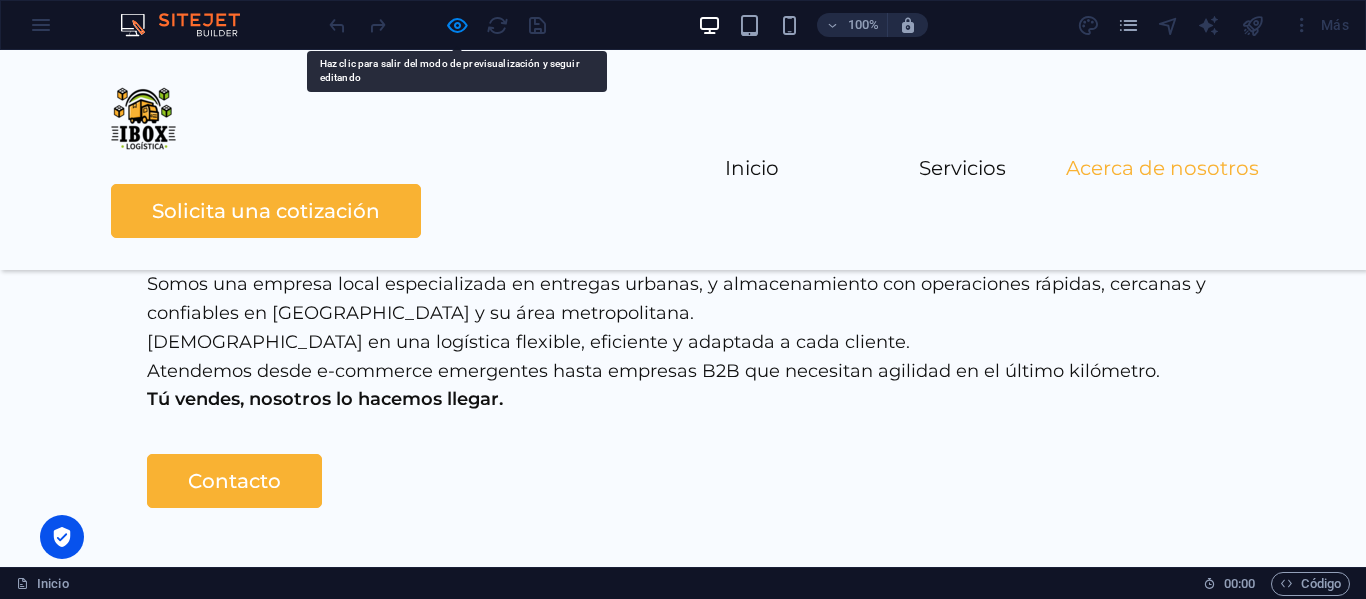 click on "[STREET_ADDRESS] ,  050034
0123 - 456789
[EMAIL_ADDRESS][DOMAIN_NAME] Home Services About Us Pricing Contact Us" at bounding box center (683, 2196) 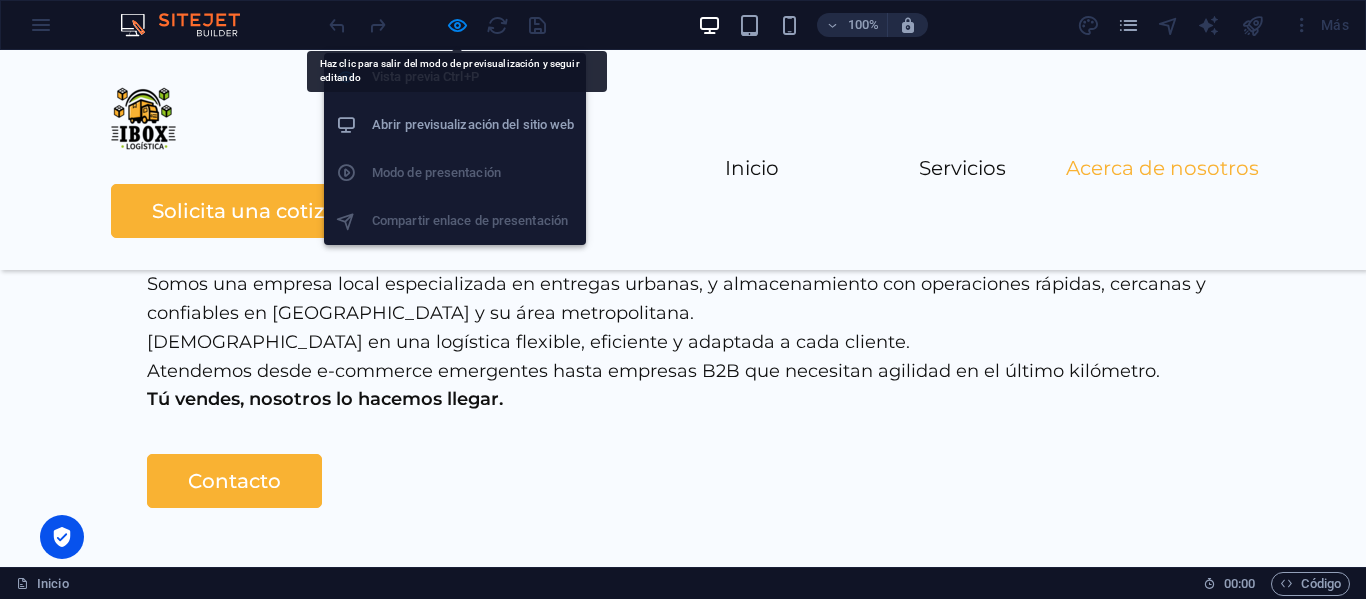 click on "Abrir previsualización del sitio web" at bounding box center [473, 125] 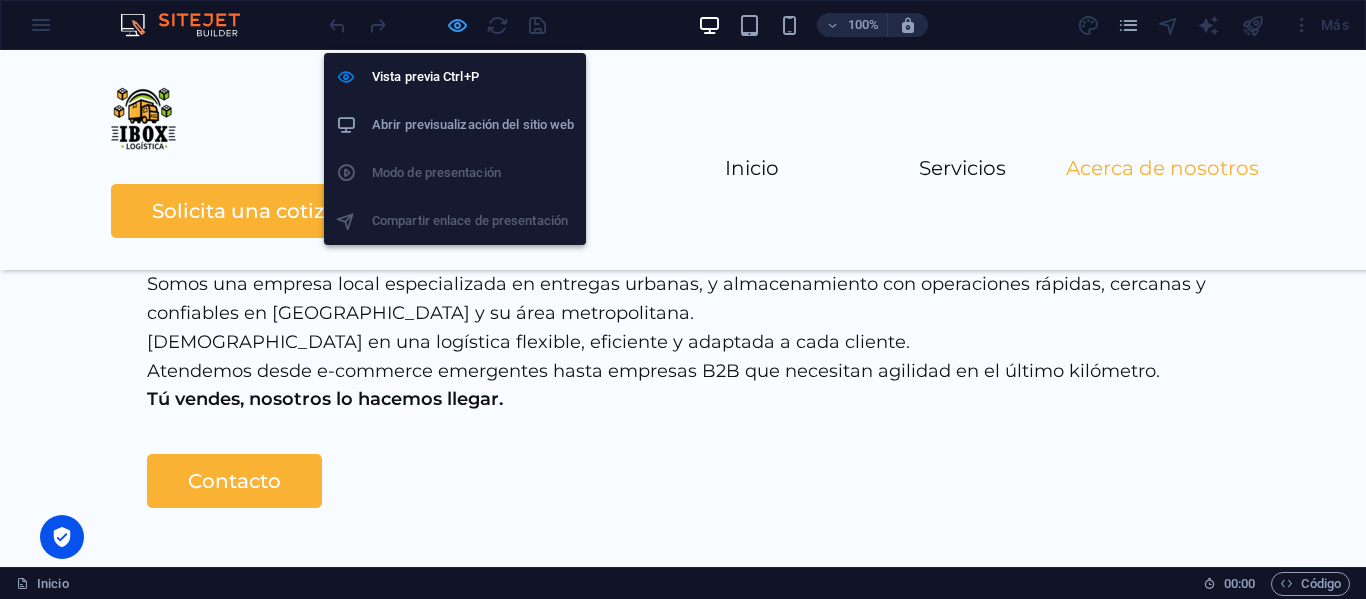click at bounding box center (457, 25) 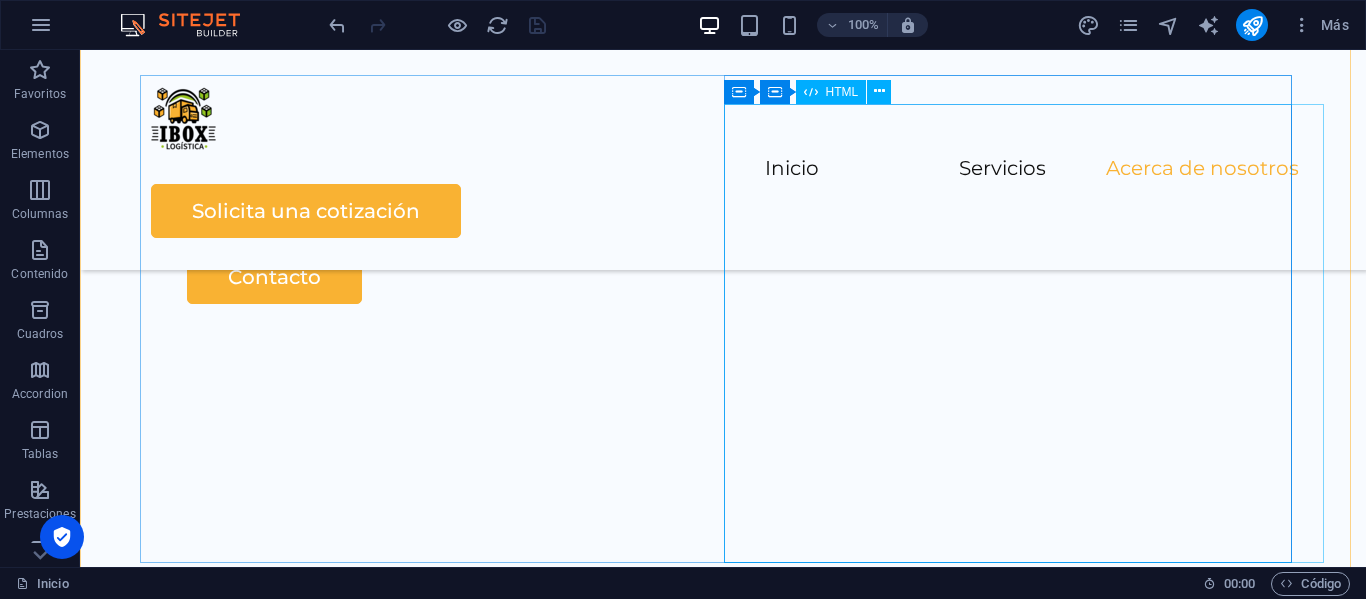 scroll, scrollTop: 4208, scrollLeft: 0, axis: vertical 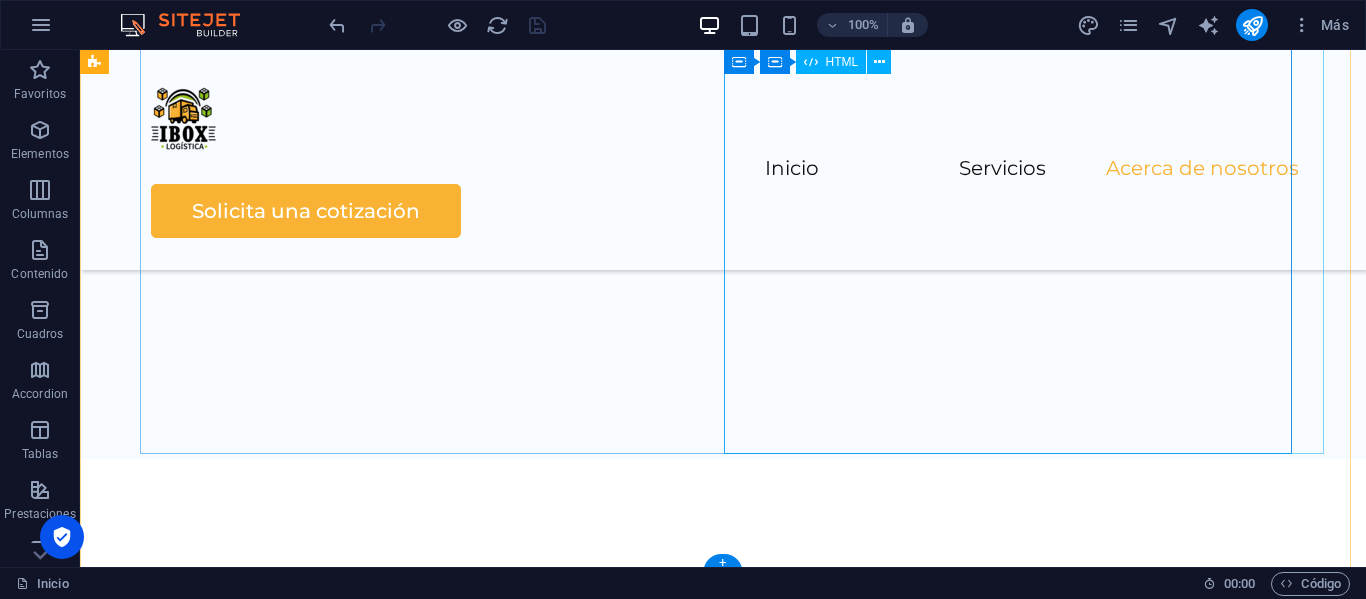 click at bounding box center (431, 2434) 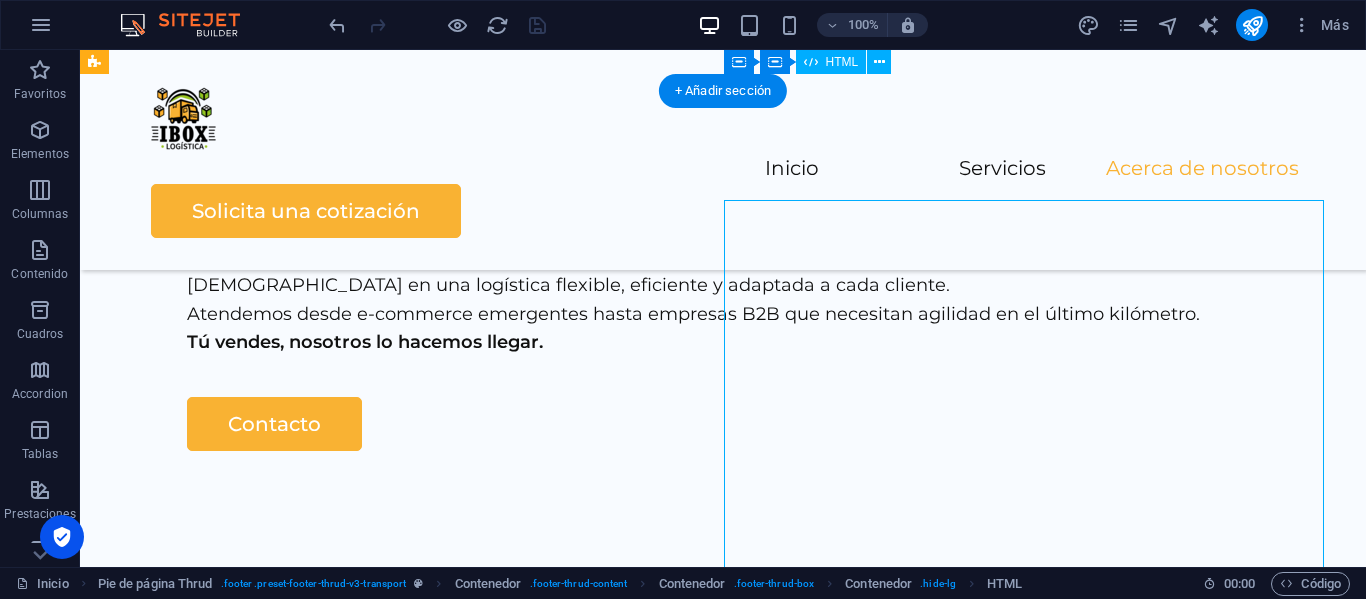 scroll, scrollTop: 3808, scrollLeft: 0, axis: vertical 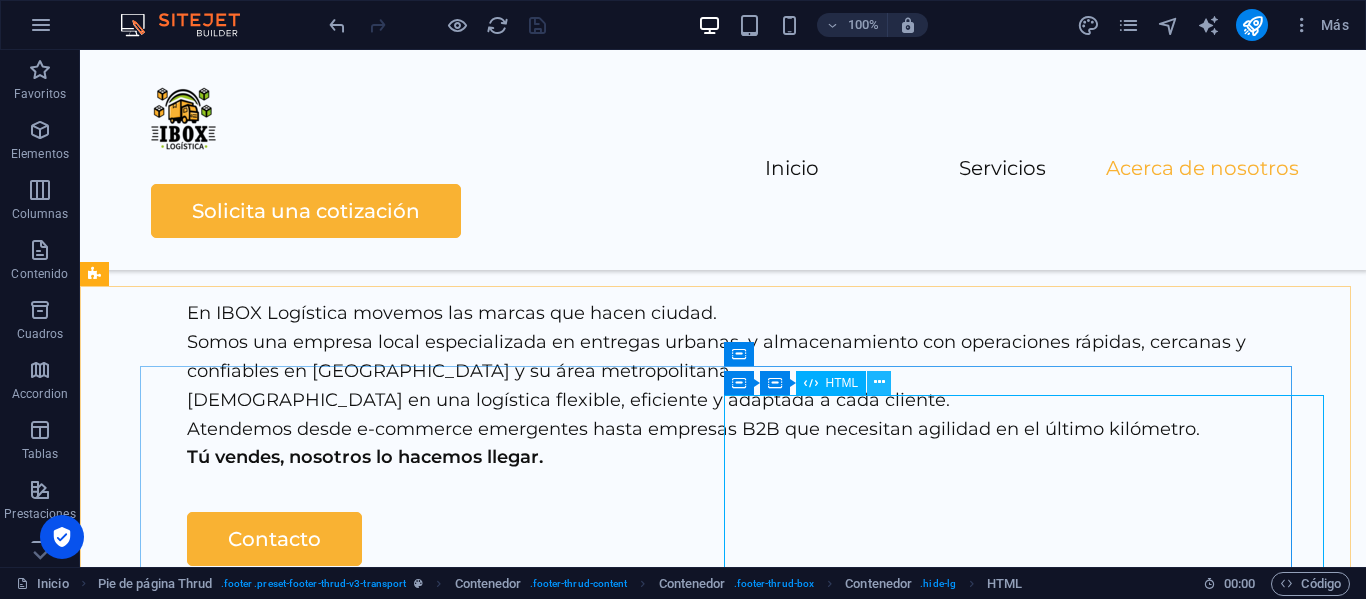 click at bounding box center [879, 382] 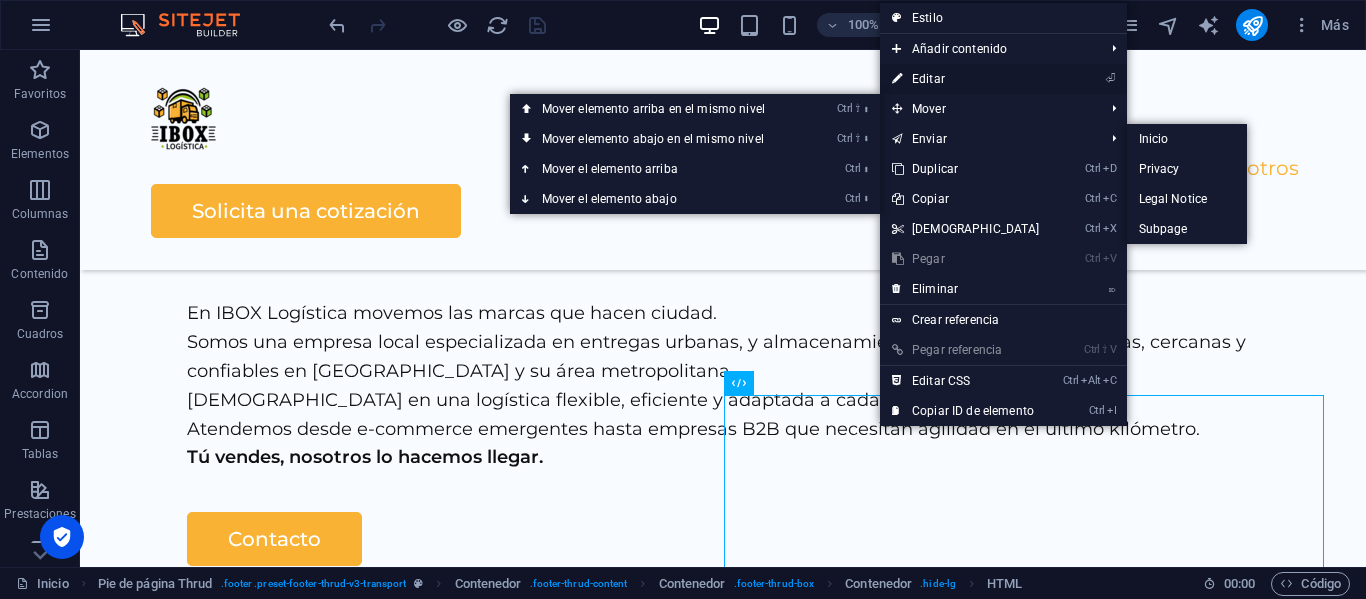 click on "⏎  Editar" at bounding box center [966, 79] 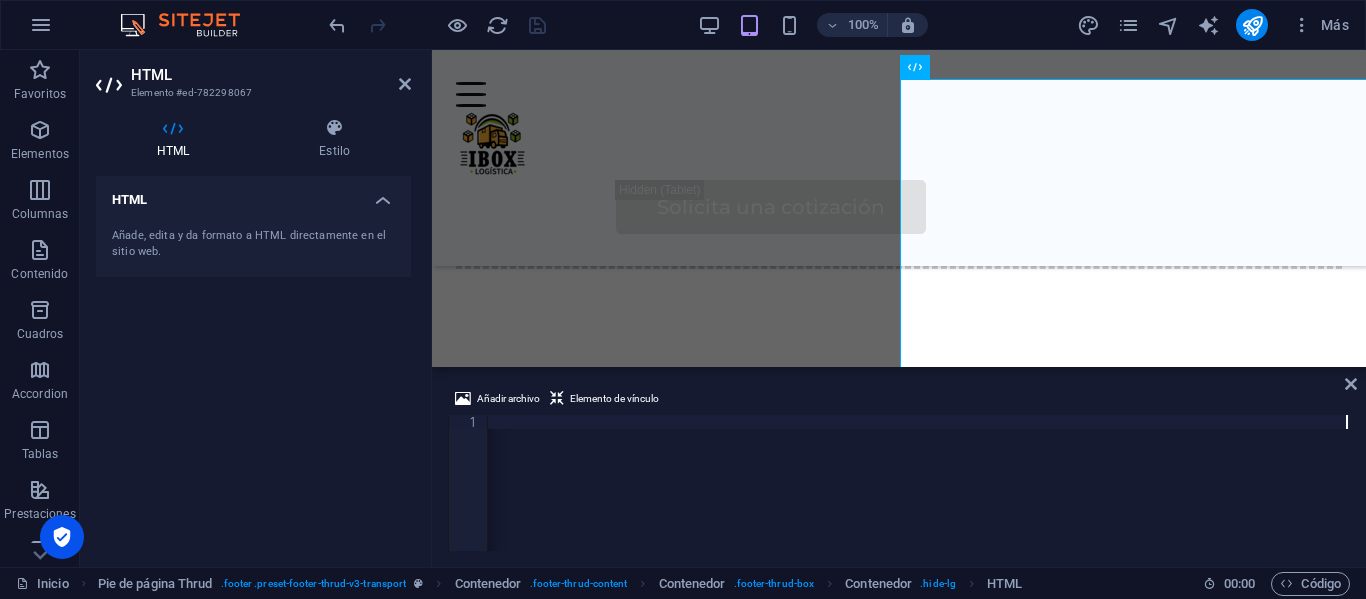 scroll, scrollTop: 0, scrollLeft: 0, axis: both 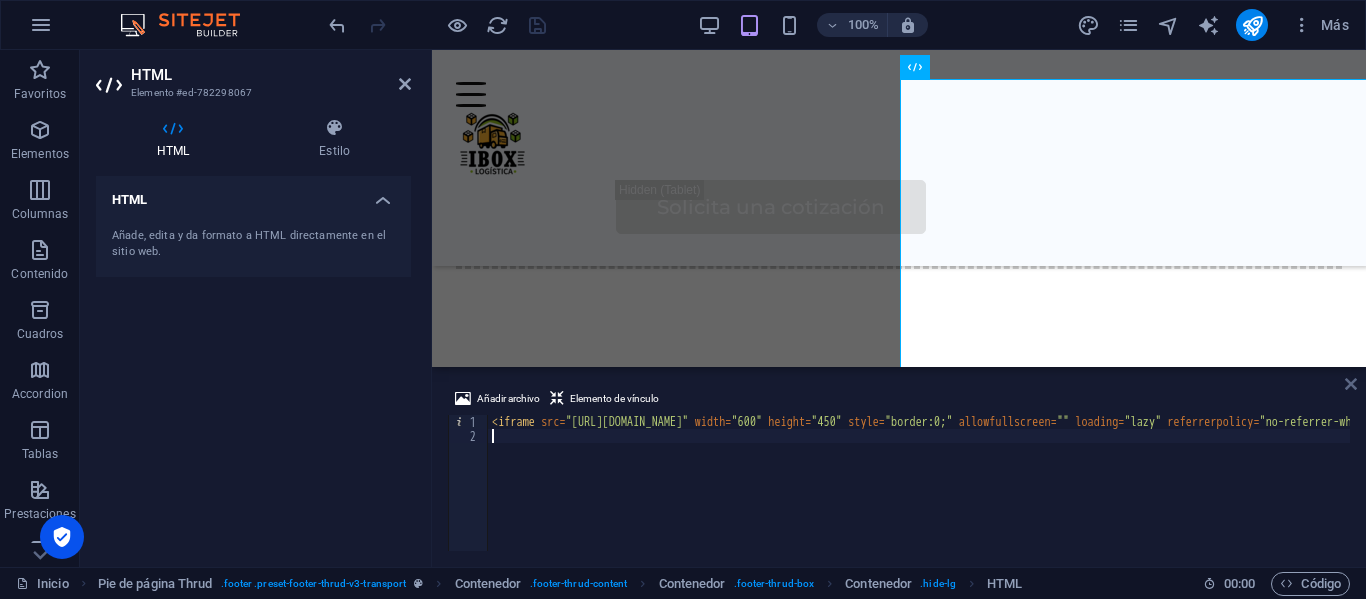 type 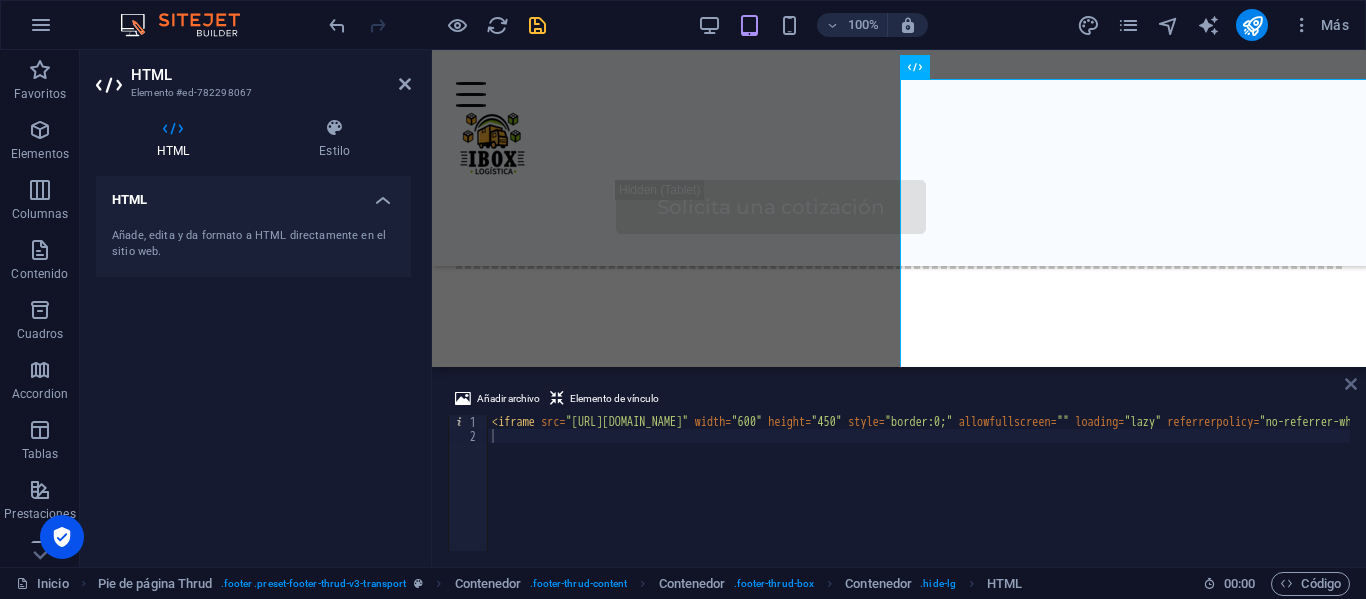 click at bounding box center (1351, 384) 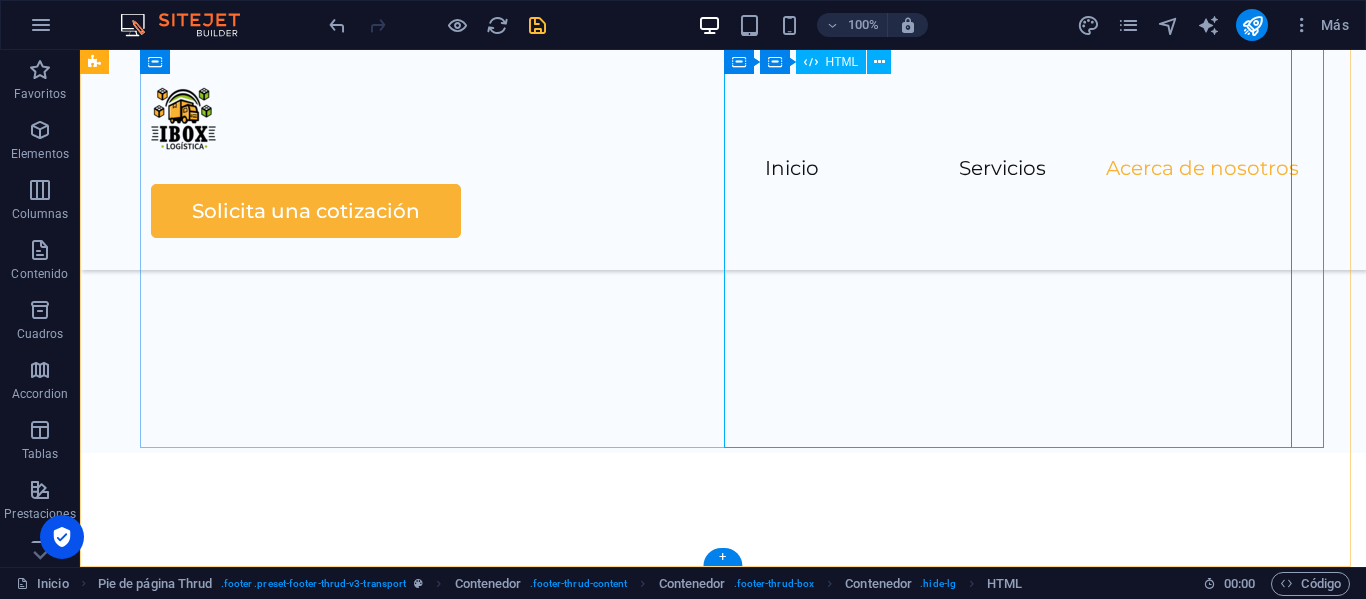 scroll, scrollTop: 4114, scrollLeft: 0, axis: vertical 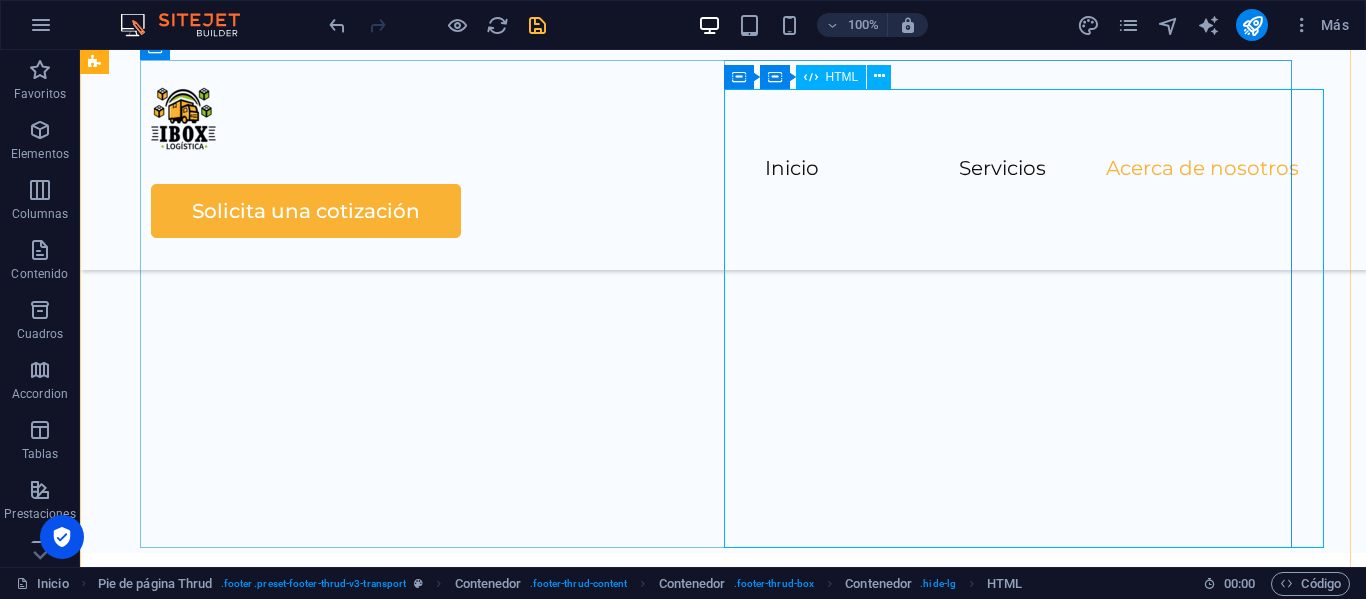 click at bounding box center [431, 2528] 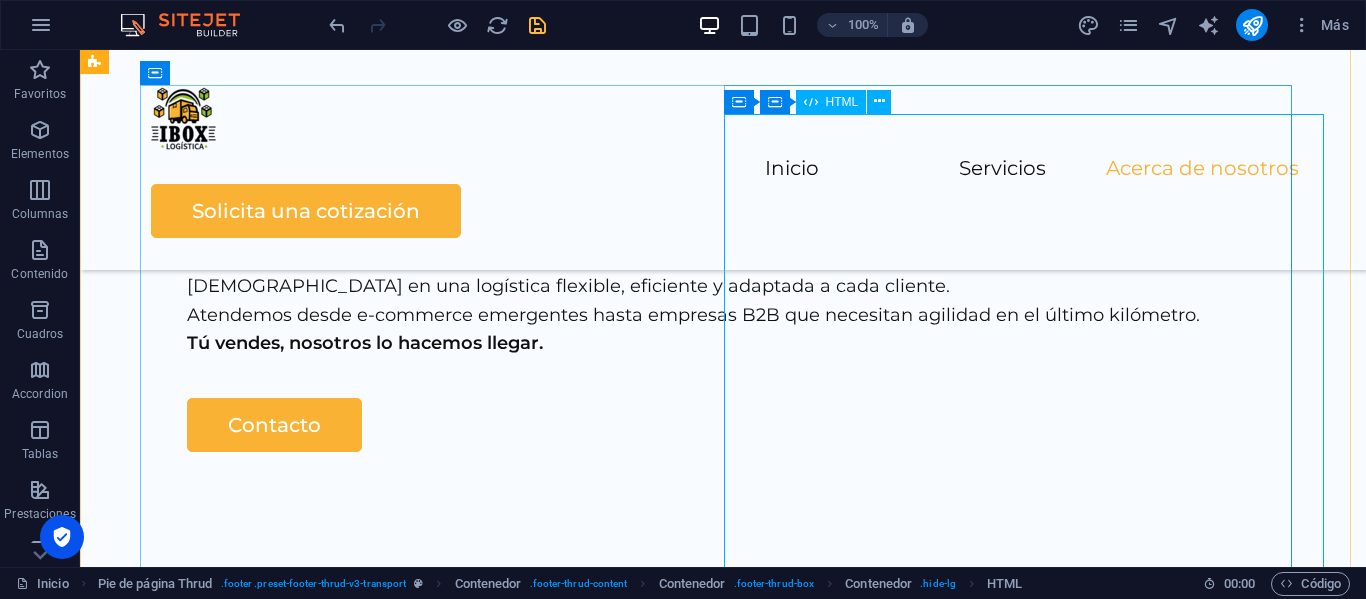 scroll, scrollTop: 3914, scrollLeft: 0, axis: vertical 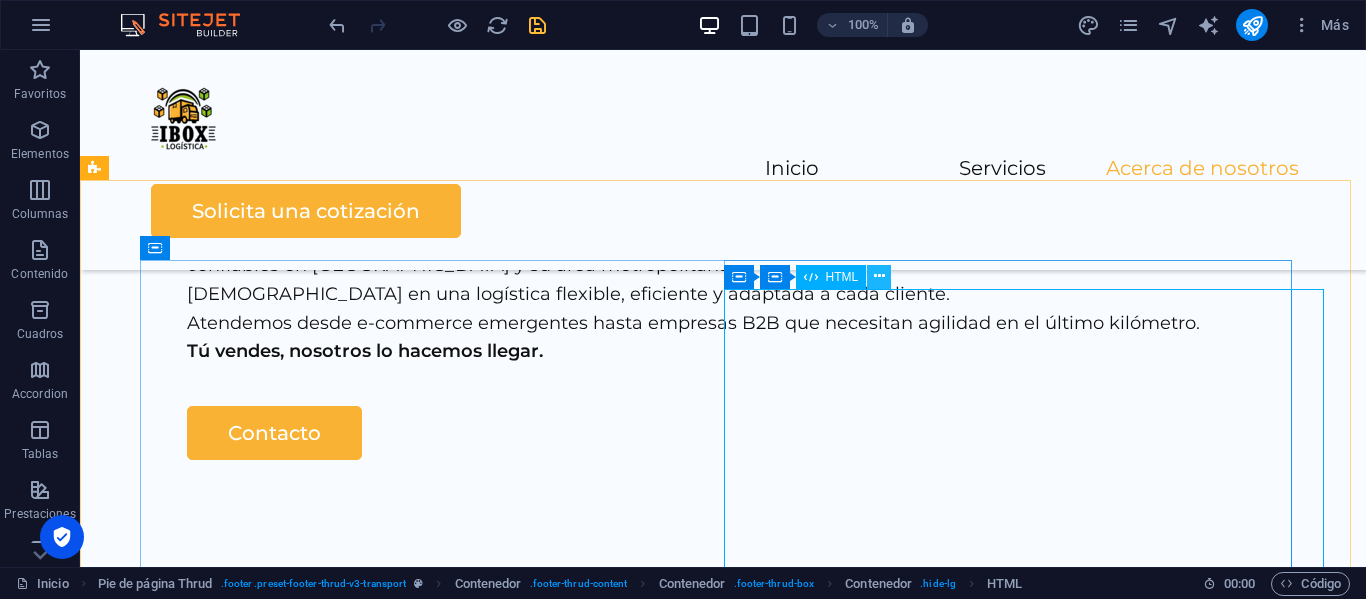 click at bounding box center (879, 276) 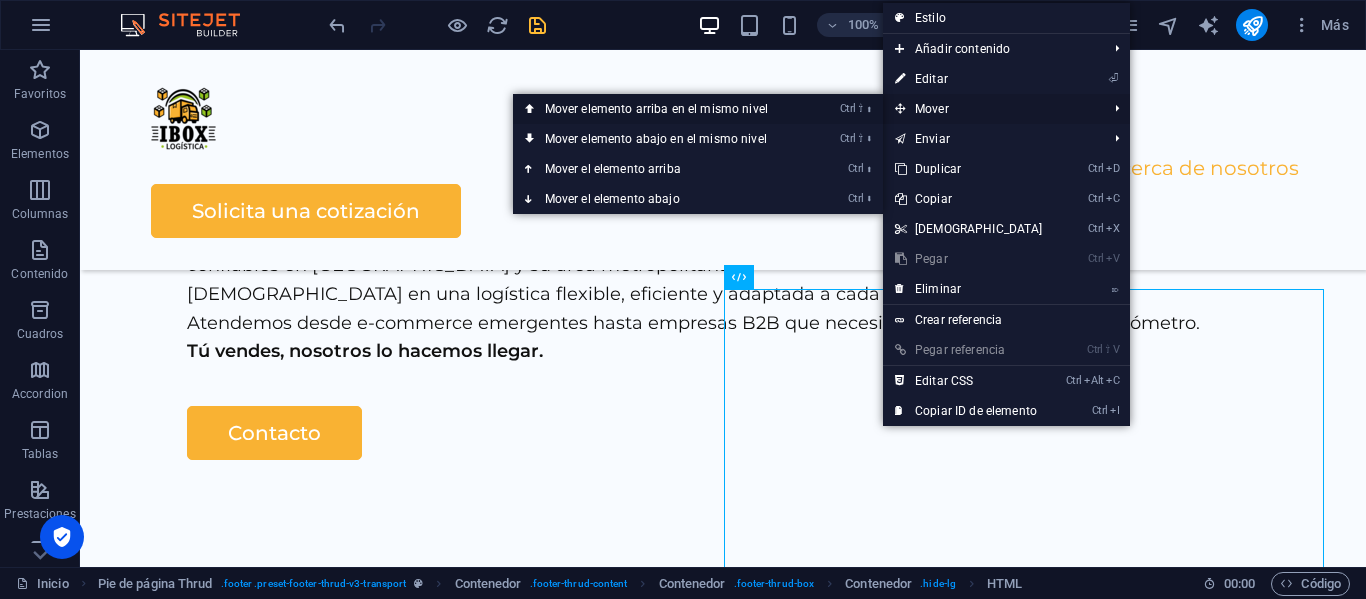 click on "Ctrl ⇧ ⬆  Mover elemento arriba en el mismo nivel" at bounding box center (660, 109) 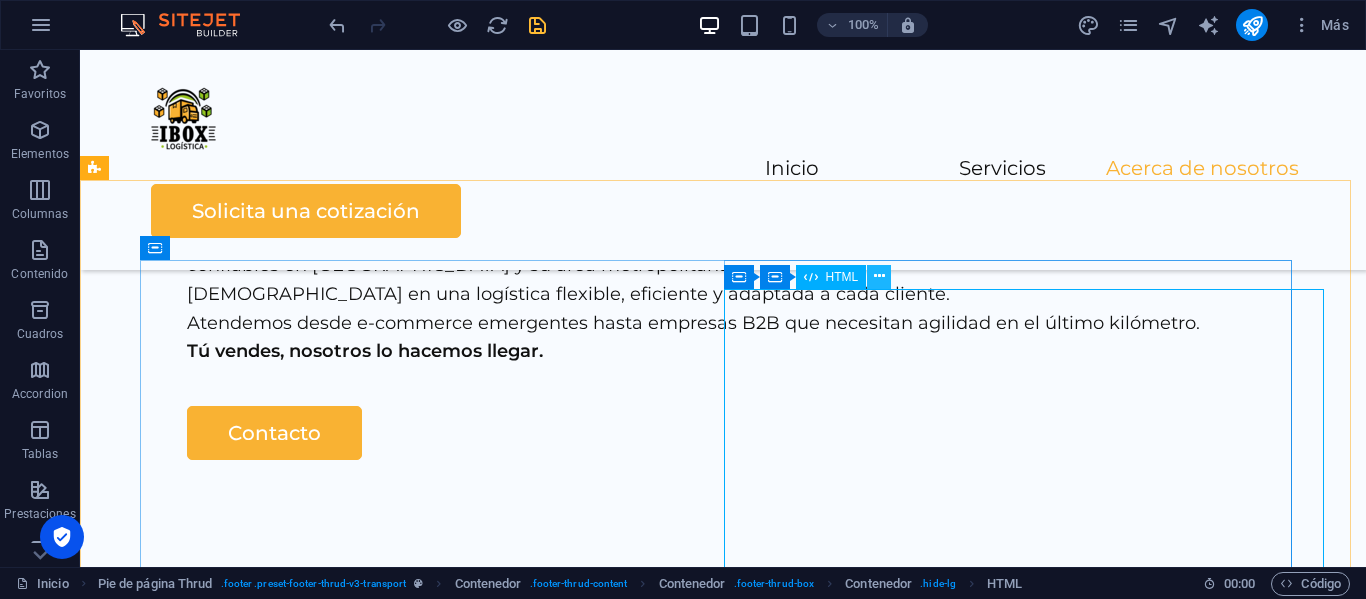 click at bounding box center [879, 276] 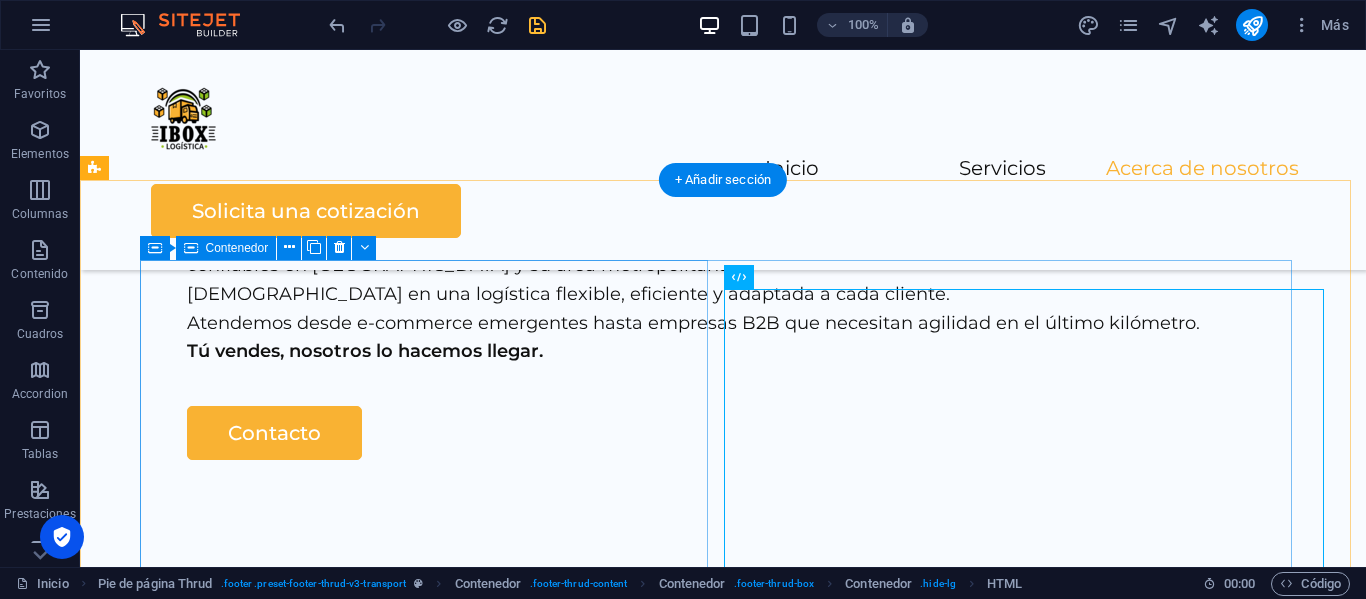 click on "[STREET_ADDRESS] ,  050034
0123 - 456789
[EMAIL_ADDRESS][DOMAIN_NAME]" at bounding box center [431, 2271] 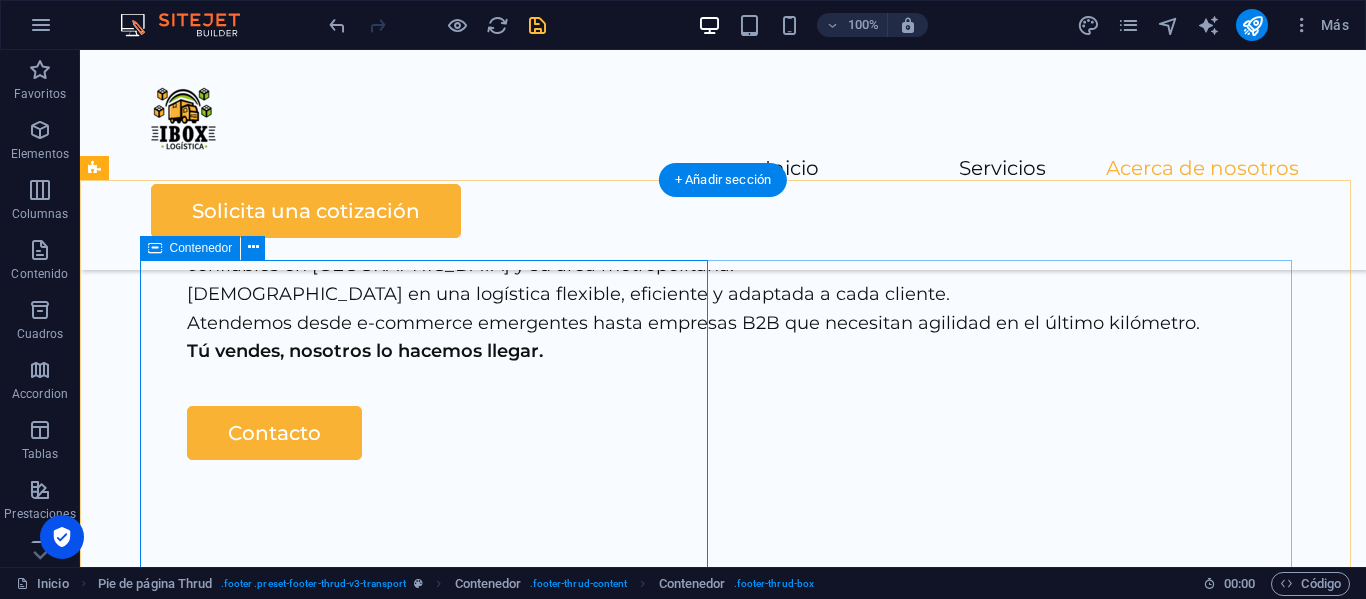 click on "[STREET_ADDRESS] ,  050034
0123 - 456789
[EMAIL_ADDRESS][DOMAIN_NAME] Home Services About Us Pricing Contact Us" at bounding box center [723, 2519] 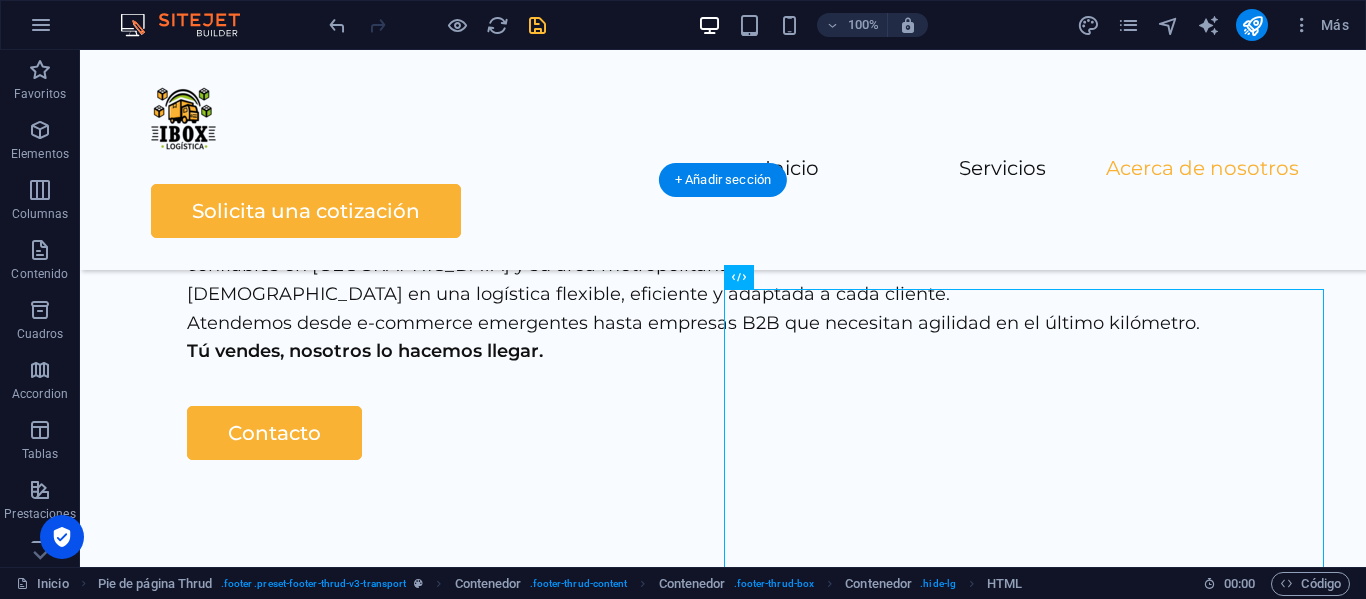 drag, startPoint x: 751, startPoint y: 361, endPoint x: 893, endPoint y: 371, distance: 142.35168 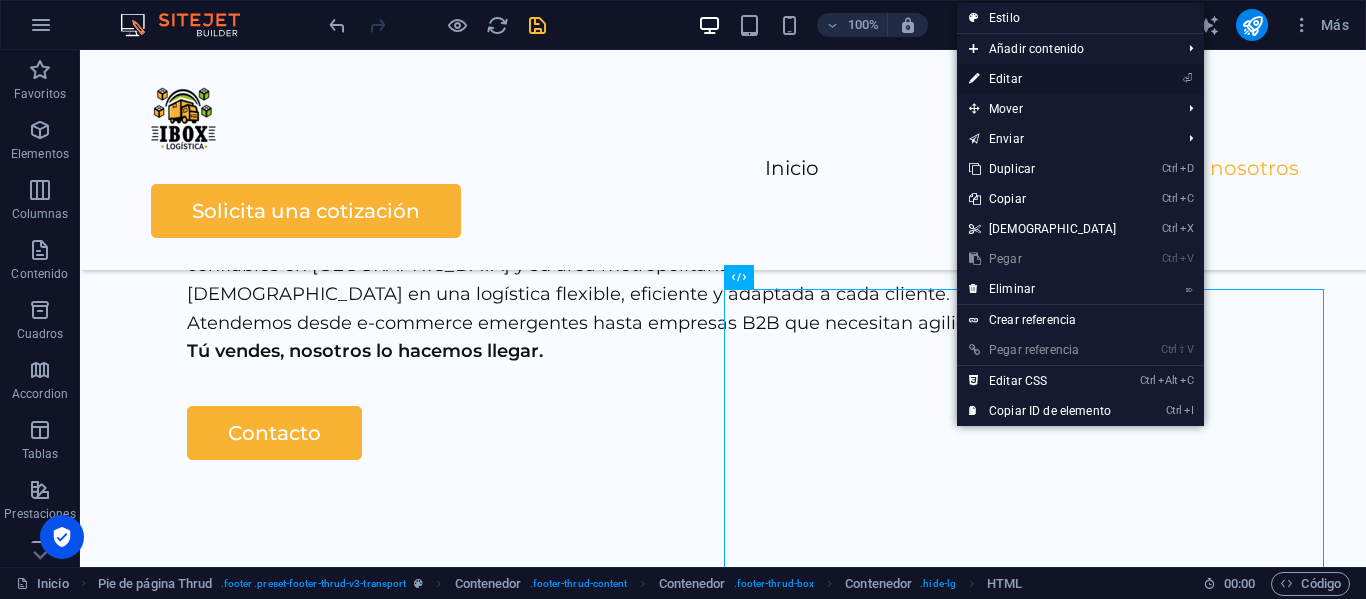click on "⏎  Editar" at bounding box center [1043, 79] 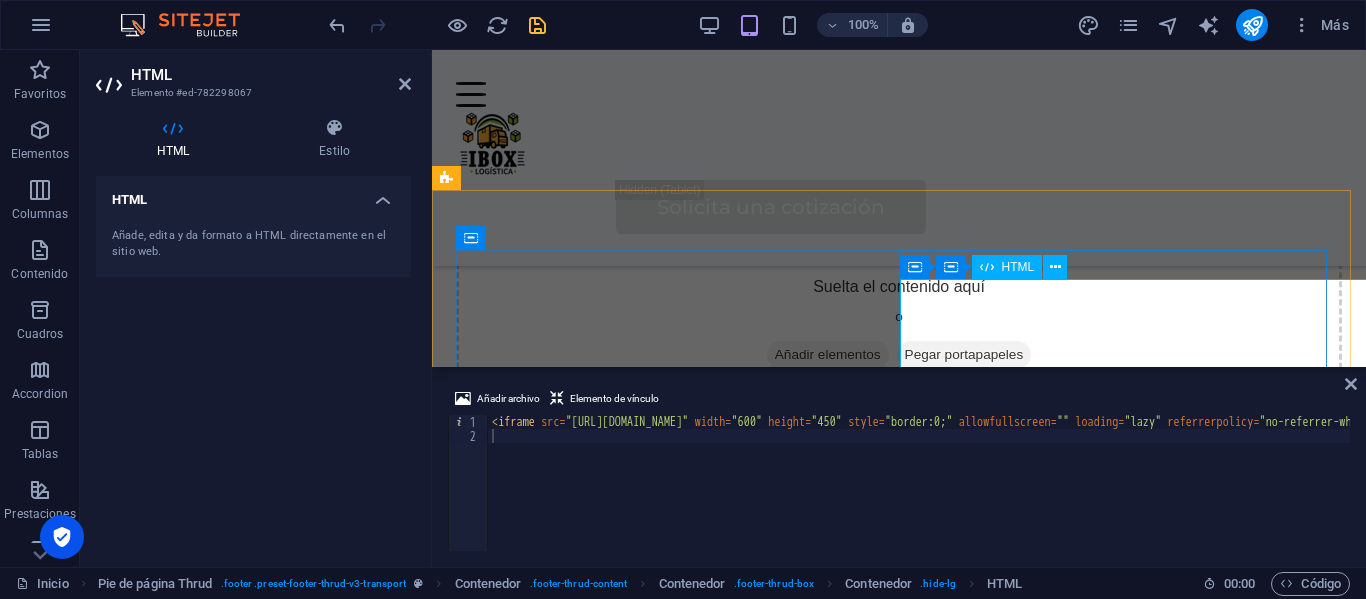 scroll, scrollTop: 4257, scrollLeft: 0, axis: vertical 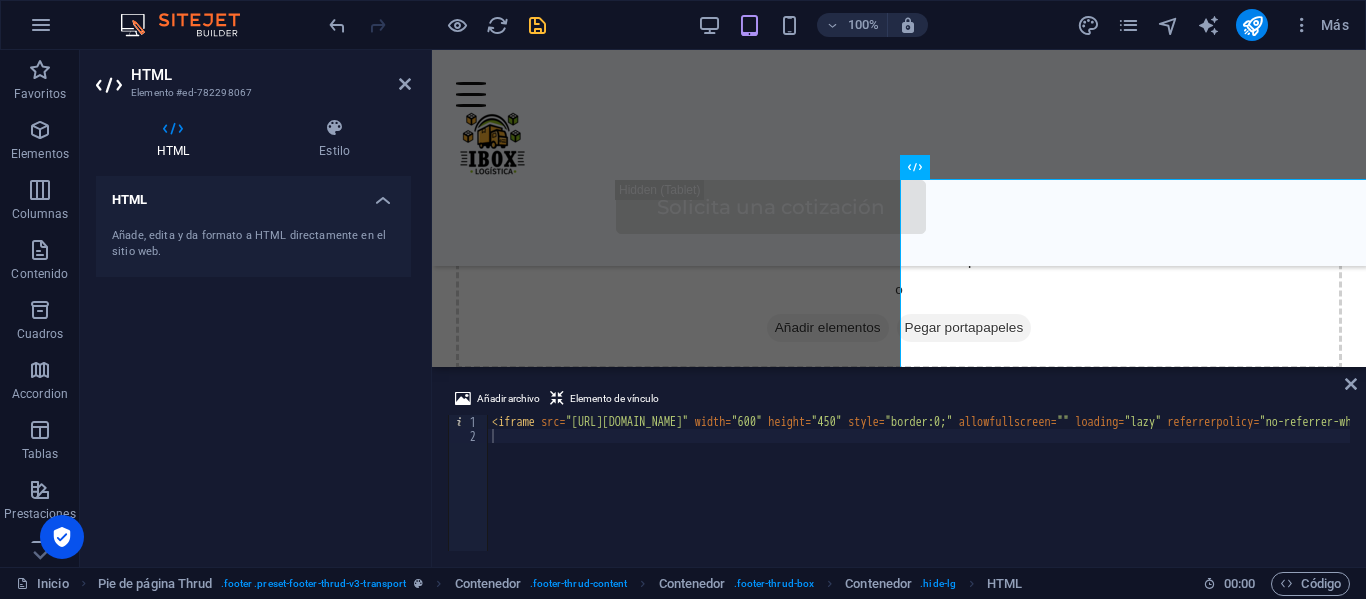 click on "Añade, edita y da formato a HTML directamente en el sitio web." at bounding box center [253, 244] 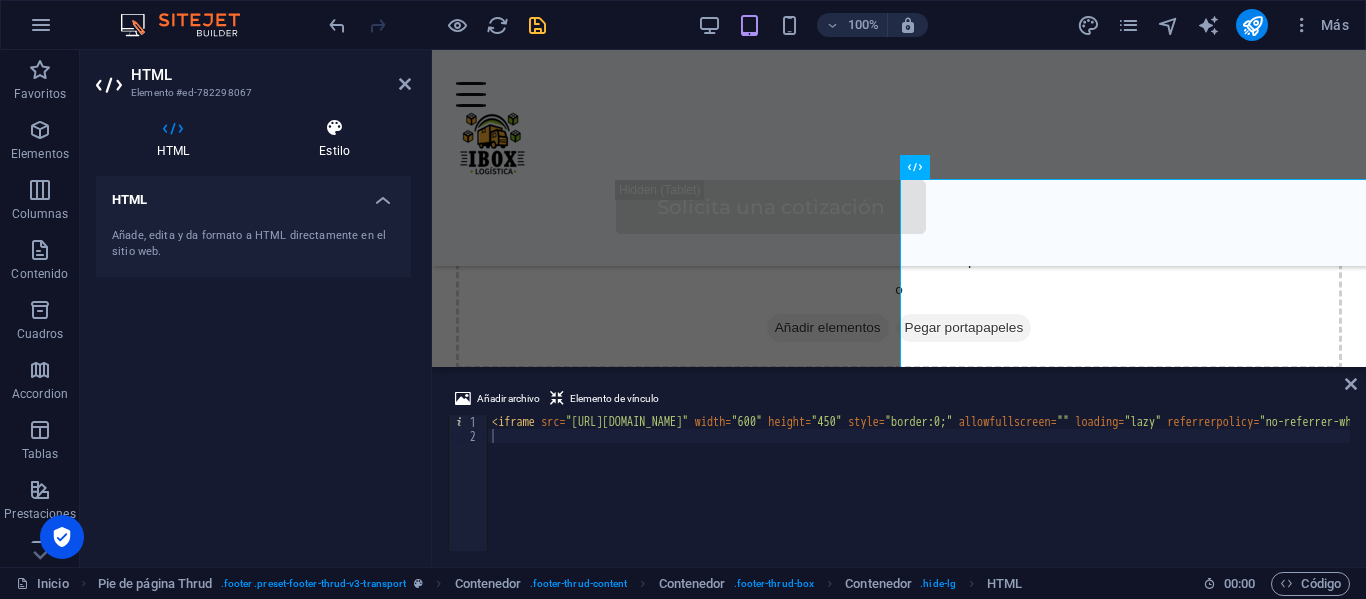 click at bounding box center [334, 128] 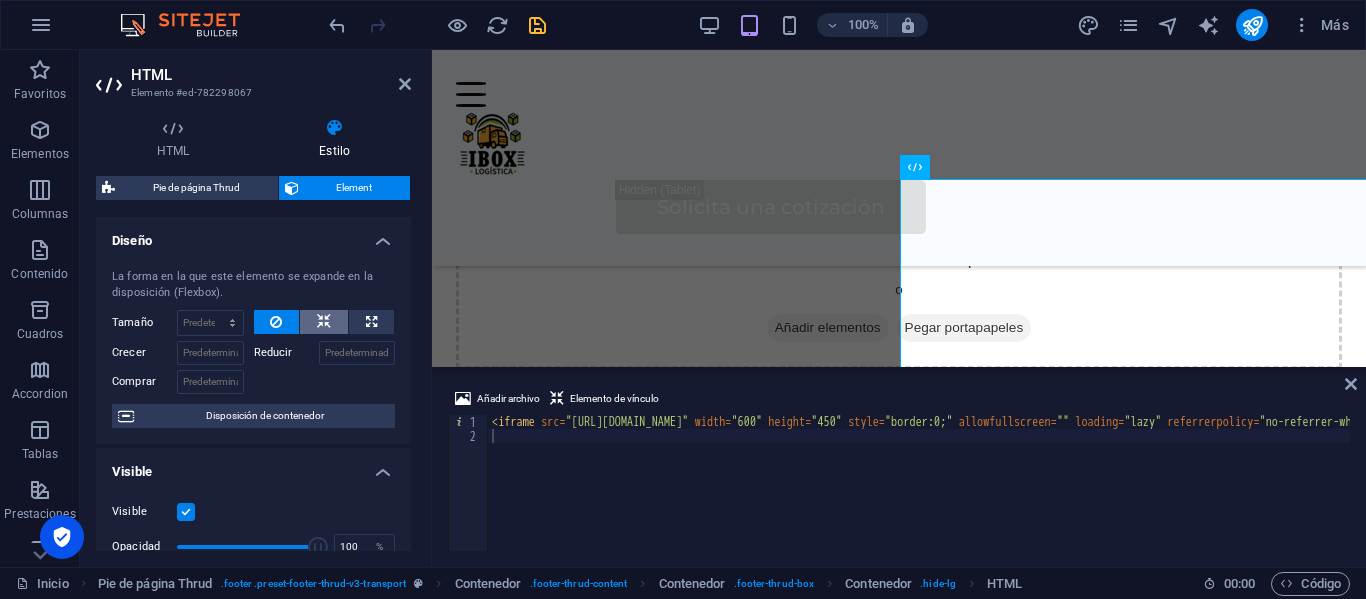 click at bounding box center [324, 322] 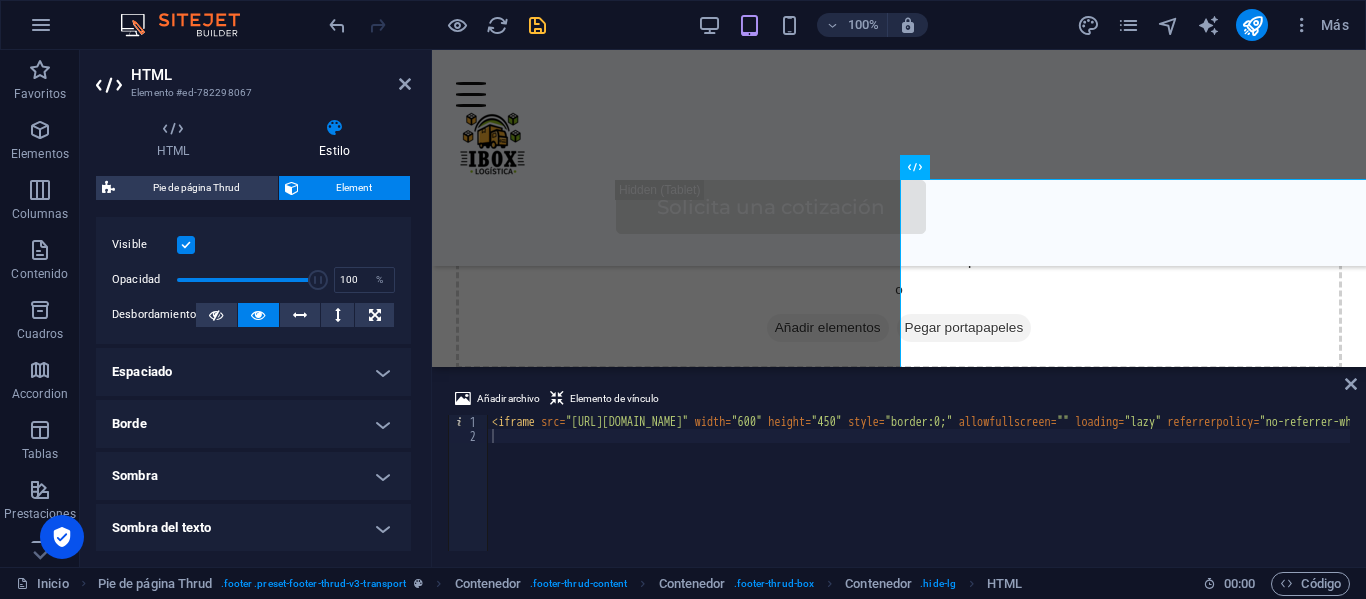 scroll, scrollTop: 300, scrollLeft: 0, axis: vertical 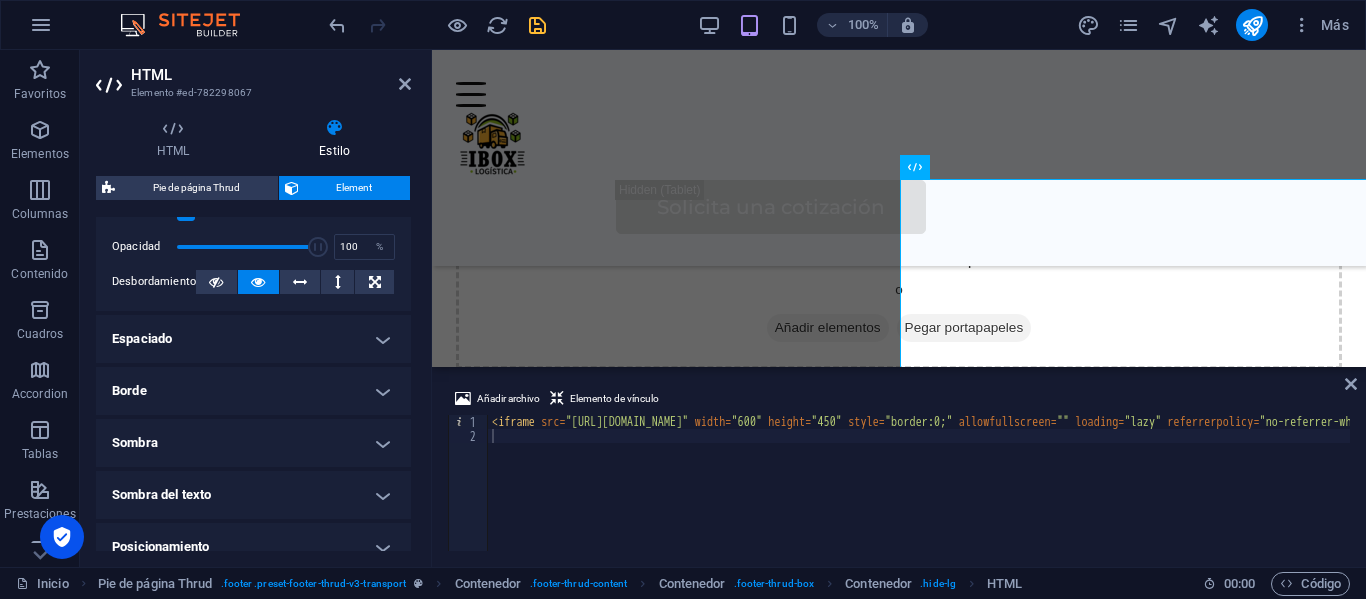 click on "Espaciado" at bounding box center (253, 339) 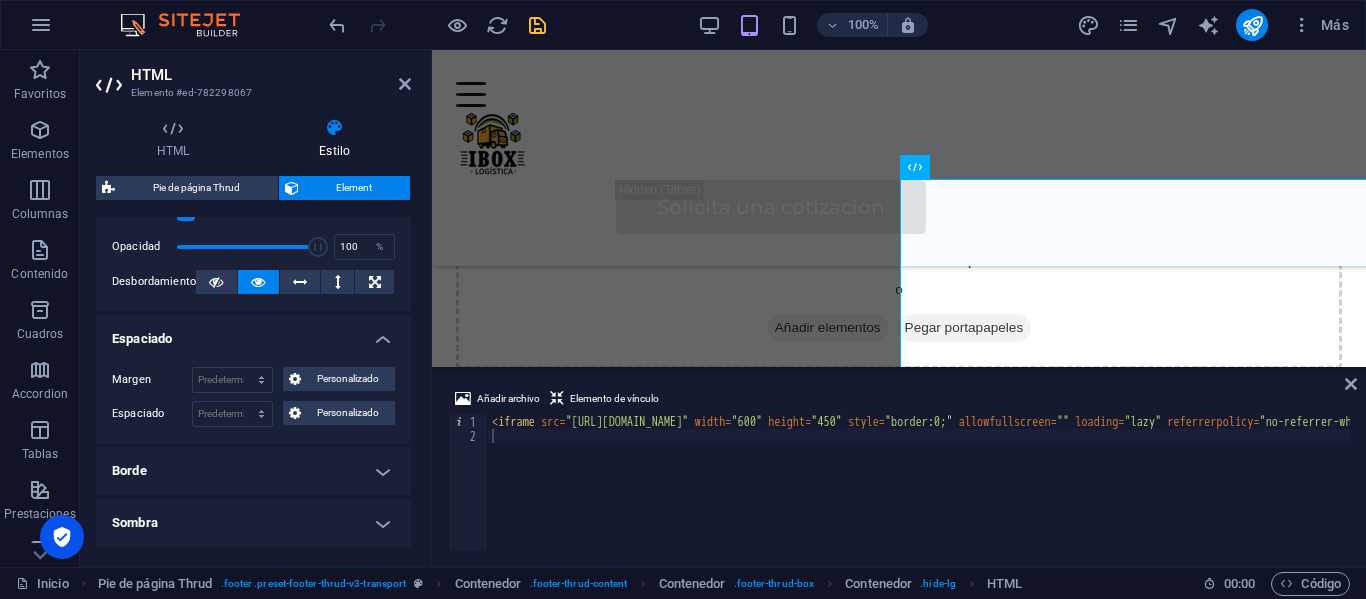 click on "Espaciado" at bounding box center (253, 333) 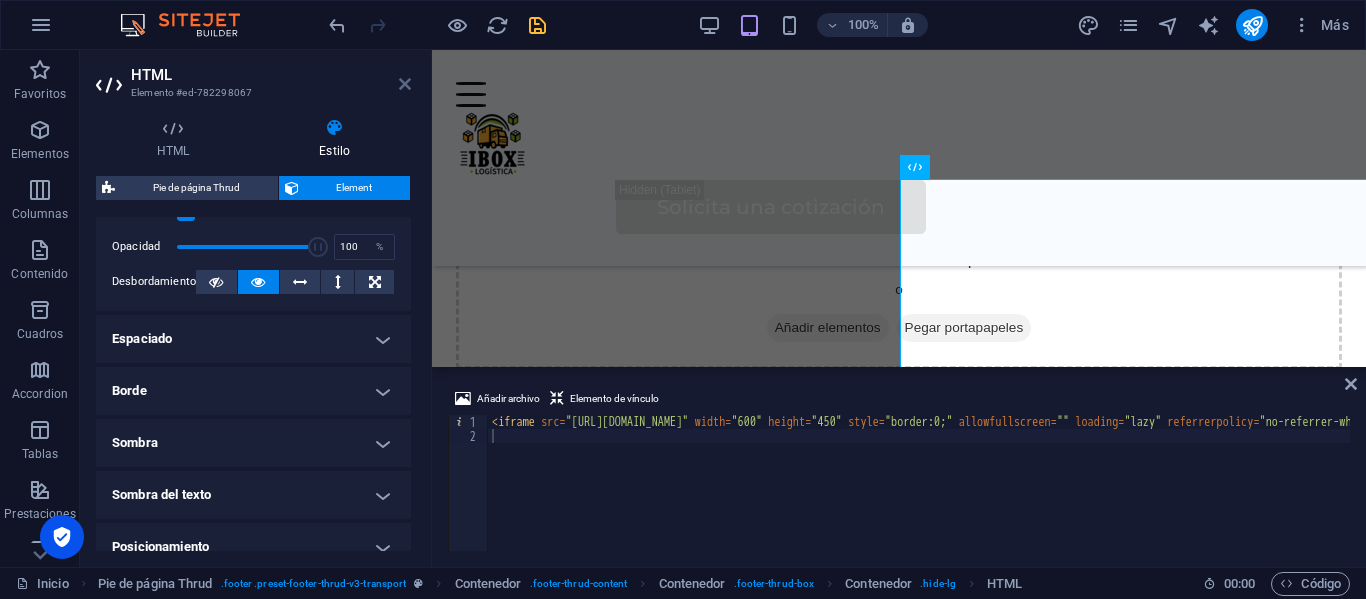 click at bounding box center [405, 84] 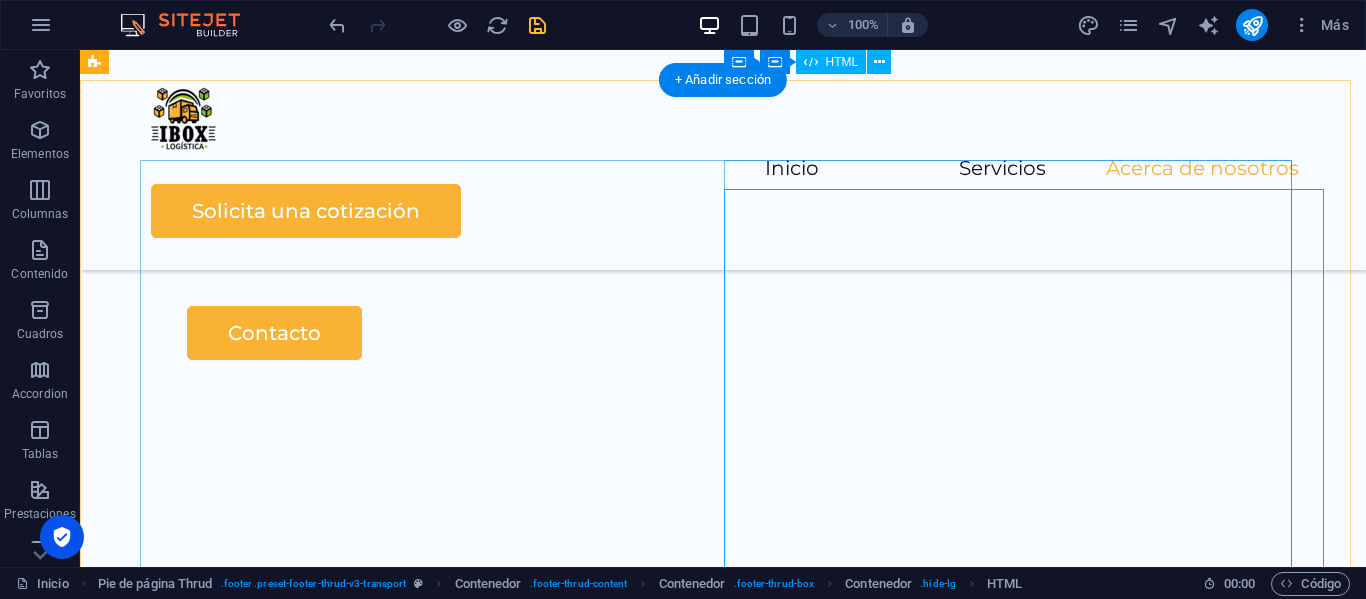 scroll, scrollTop: 3914, scrollLeft: 0, axis: vertical 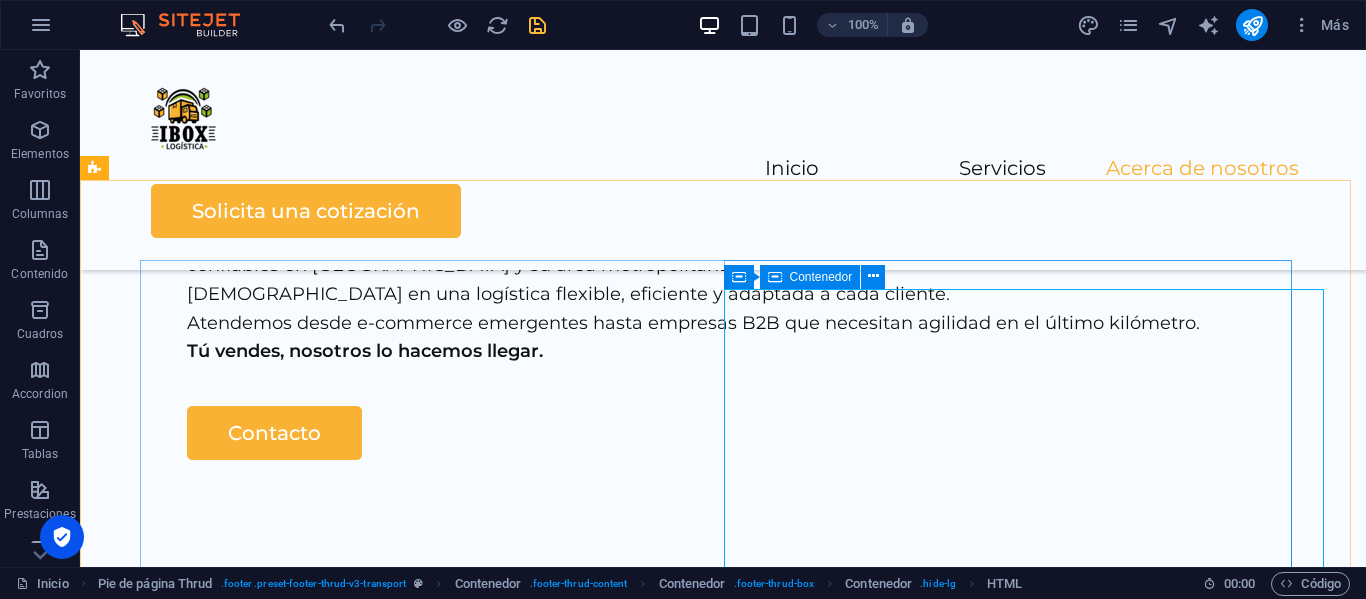 click at bounding box center [775, 277] 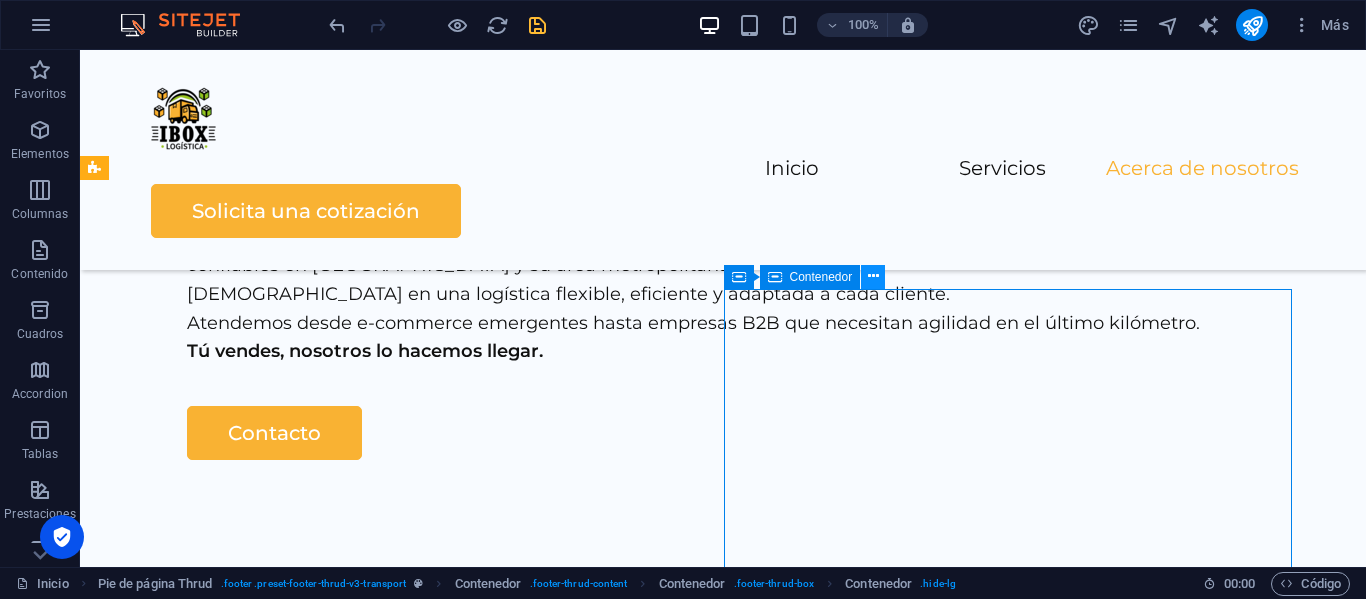 click at bounding box center [873, 276] 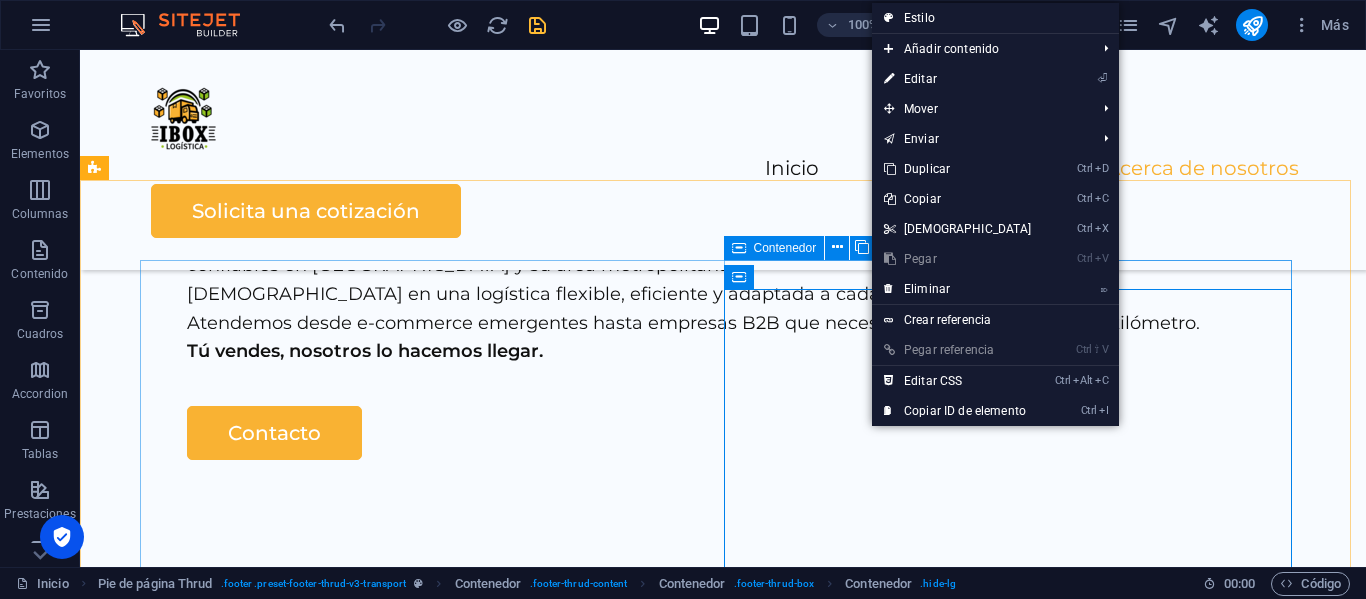 click on "Contenedor" at bounding box center [785, 248] 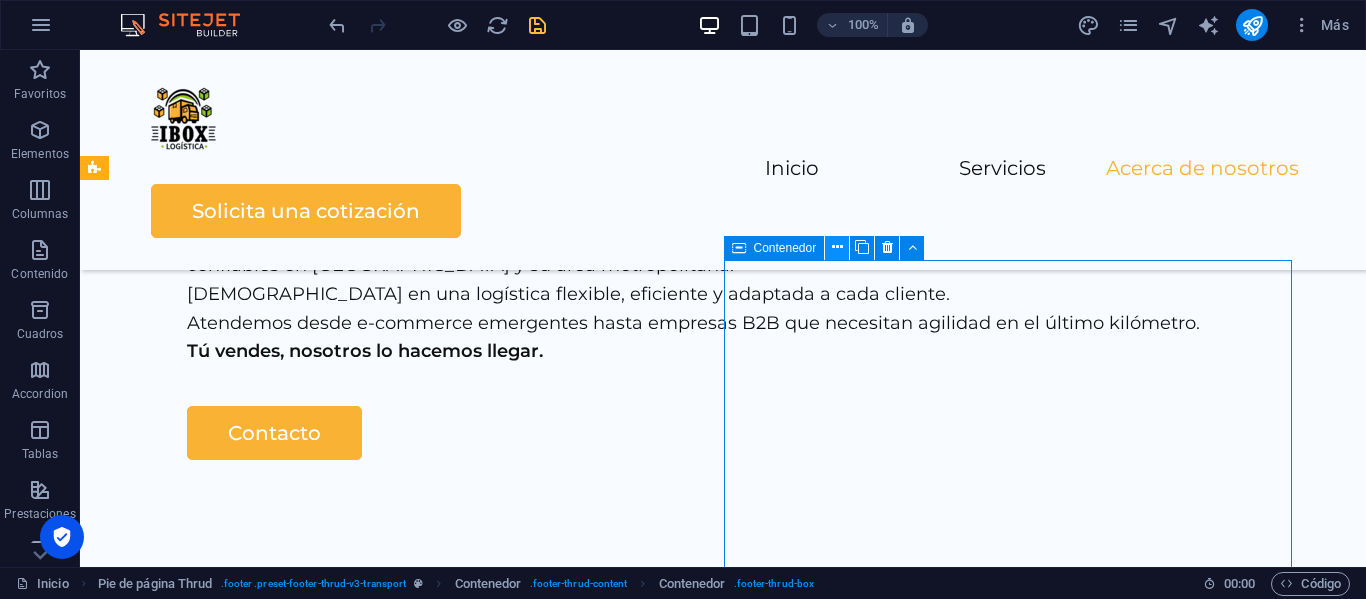 click at bounding box center (837, 248) 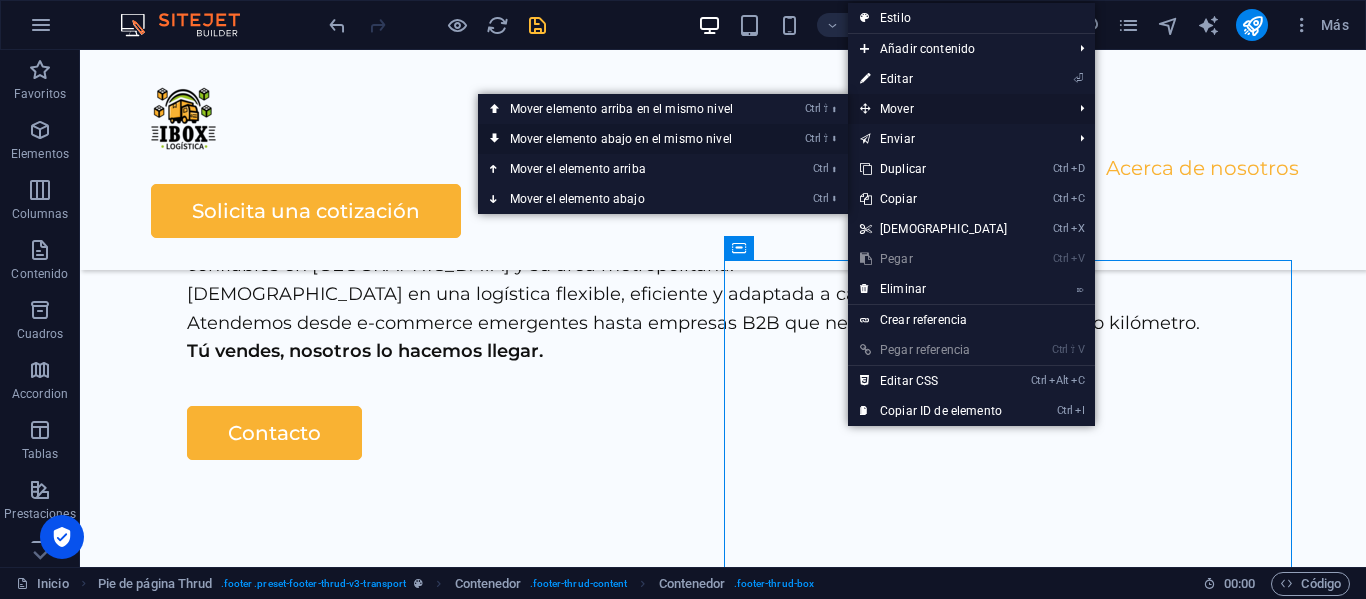 click on "Ctrl ⇧ ⬇  Mover elemento abajo en el mismo nivel" at bounding box center [625, 139] 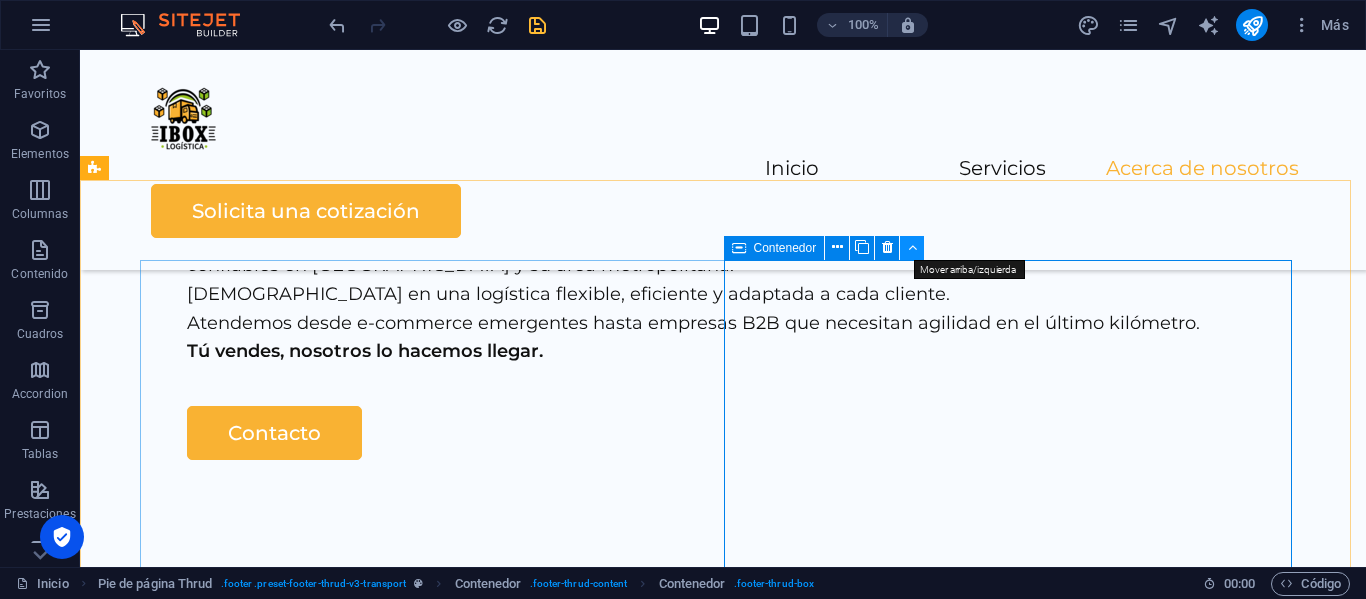 click at bounding box center [912, 247] 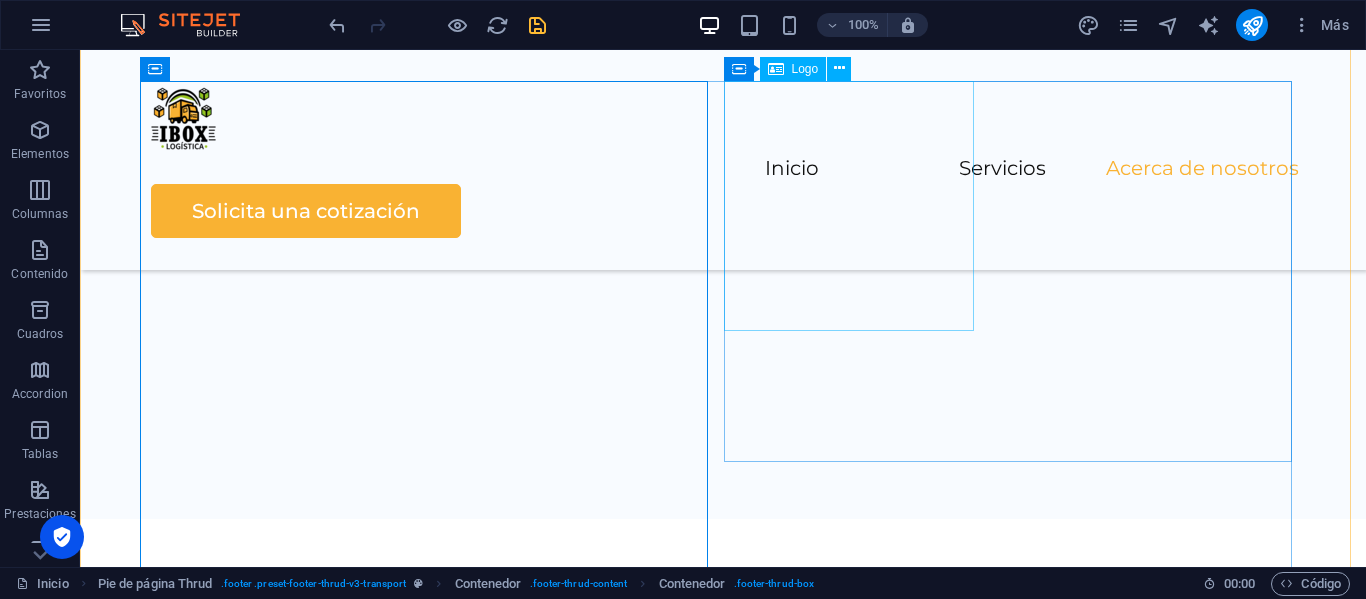 scroll, scrollTop: 4214, scrollLeft: 0, axis: vertical 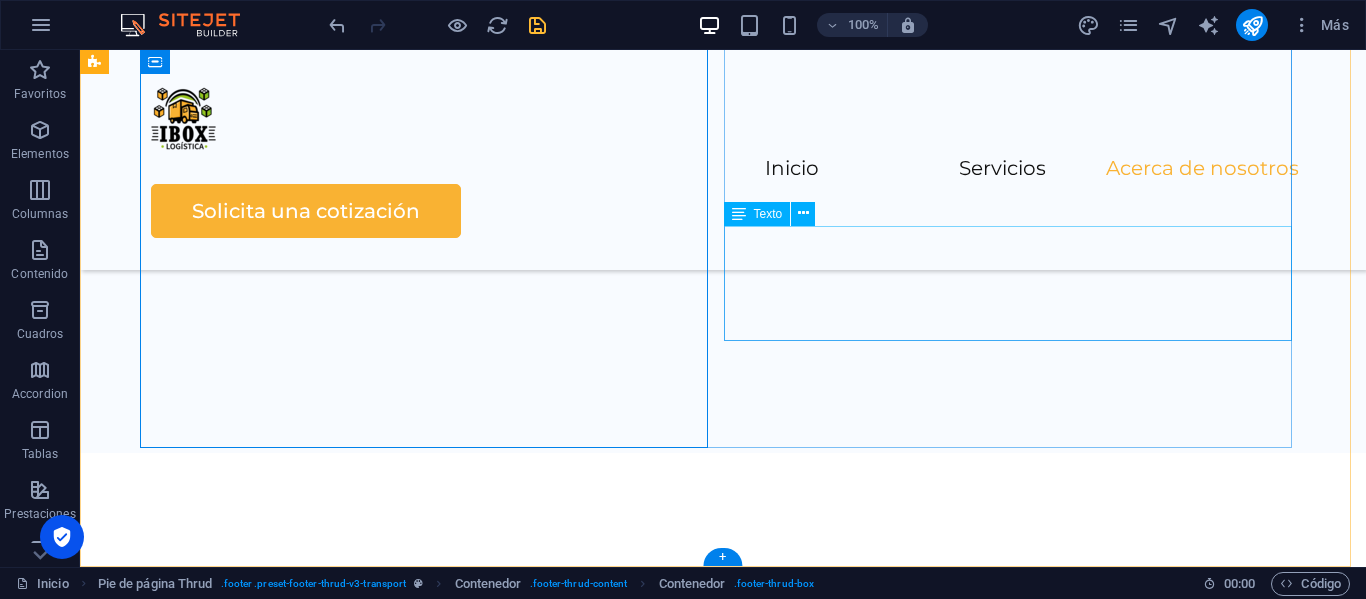 click on "[STREET_ADDRESS] ,  050034
0123 - 456789
[EMAIL_ADDRESS][DOMAIN_NAME]" at bounding box center [431, 2600] 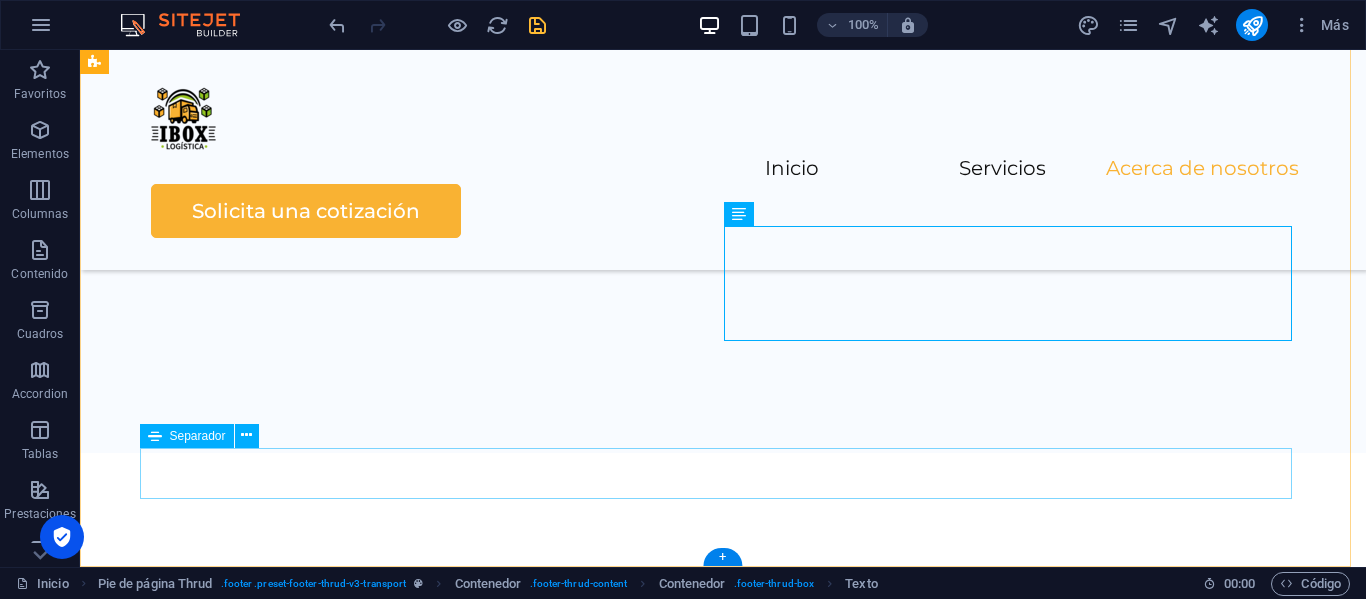 click at bounding box center (723, 2683) 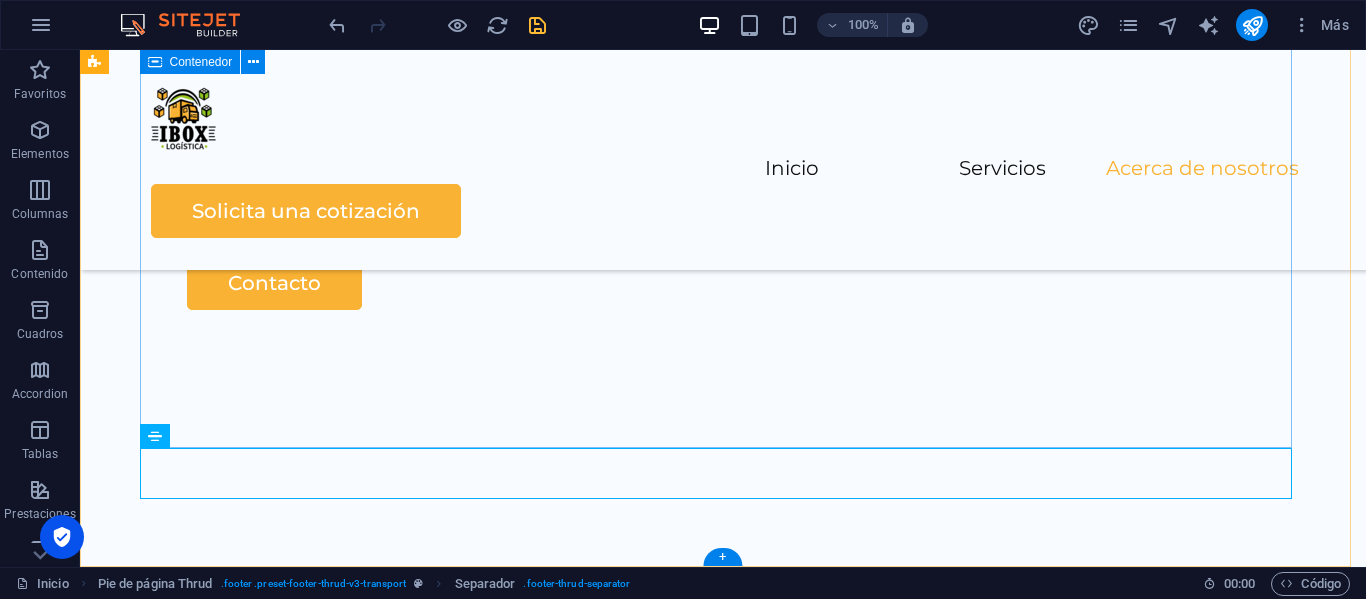 scroll, scrollTop: 3914, scrollLeft: 0, axis: vertical 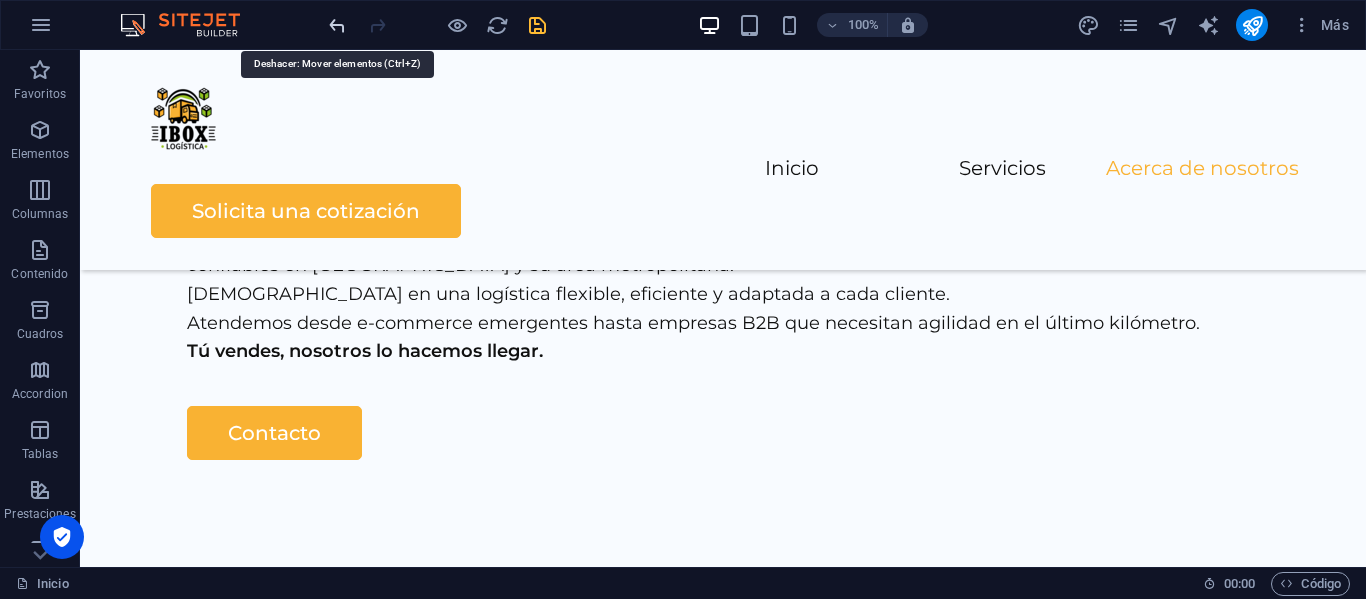 drag, startPoint x: 341, startPoint y: 19, endPoint x: 305, endPoint y: 15, distance: 36.221542 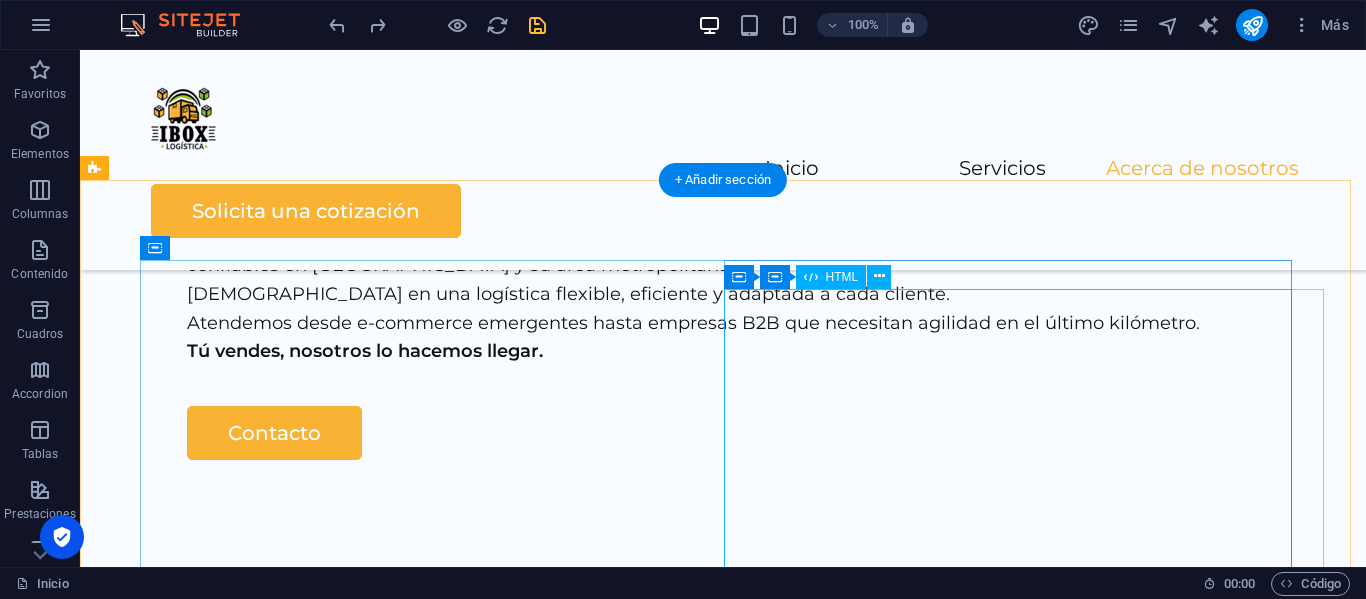 click at bounding box center [431, 2728] 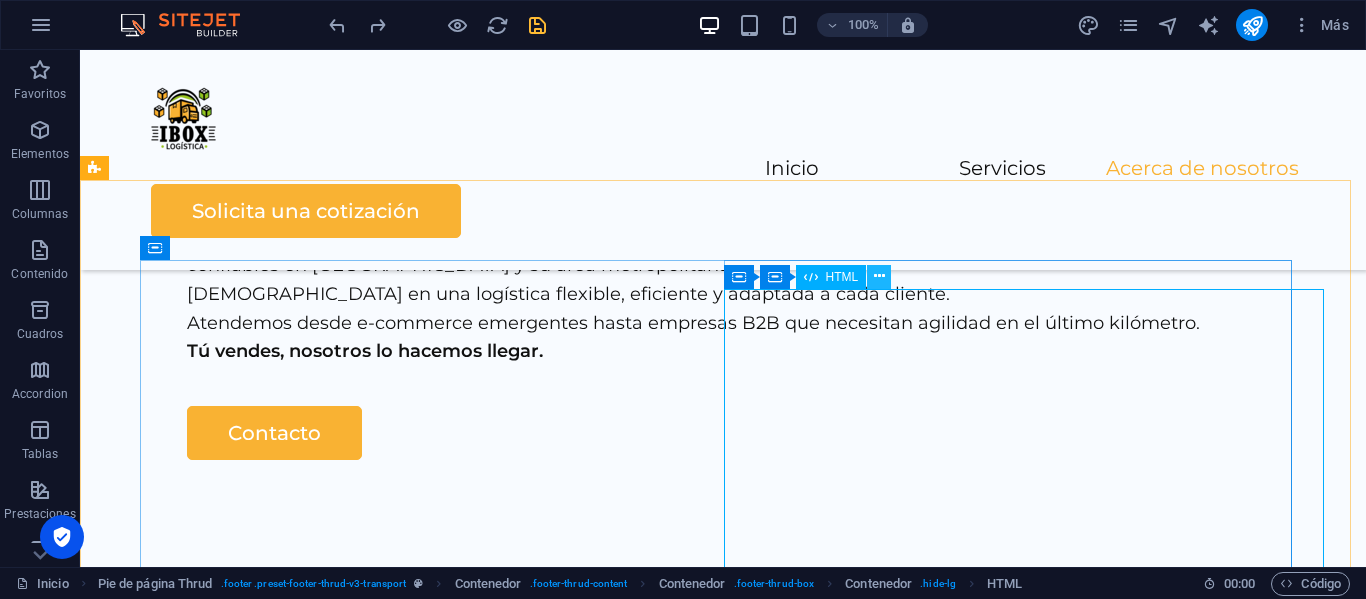 click at bounding box center [879, 276] 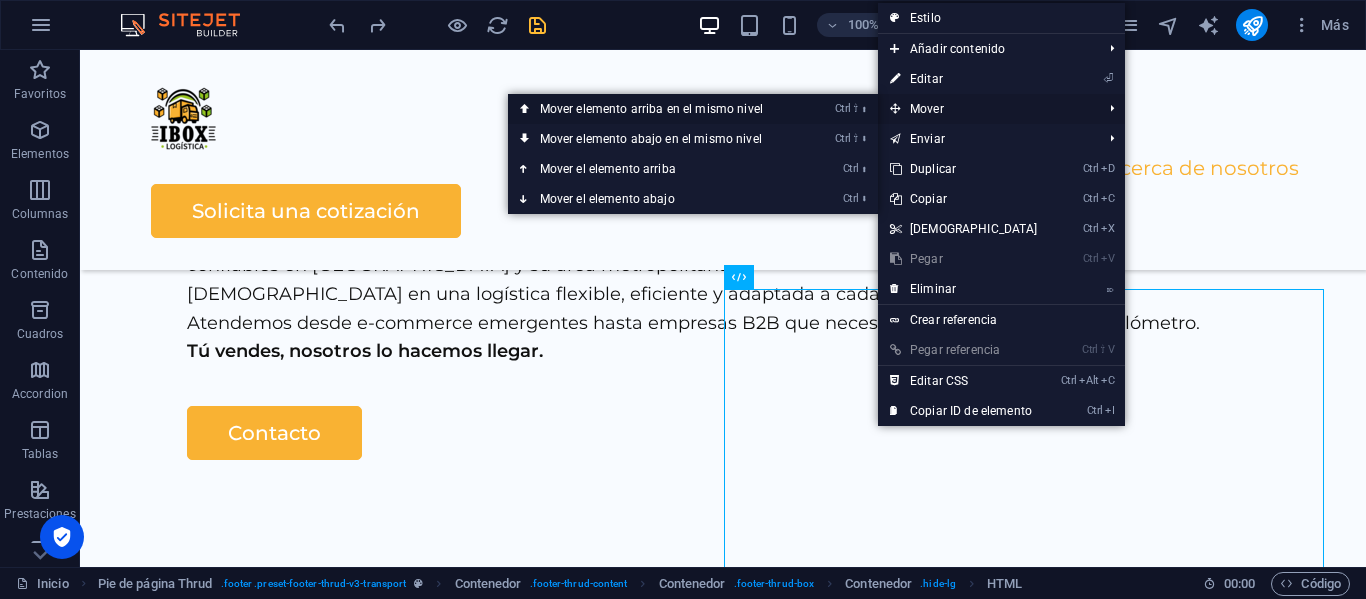 click on "Ctrl ⇧ ⬆  Mover elemento arriba en el mismo nivel" at bounding box center [693, 109] 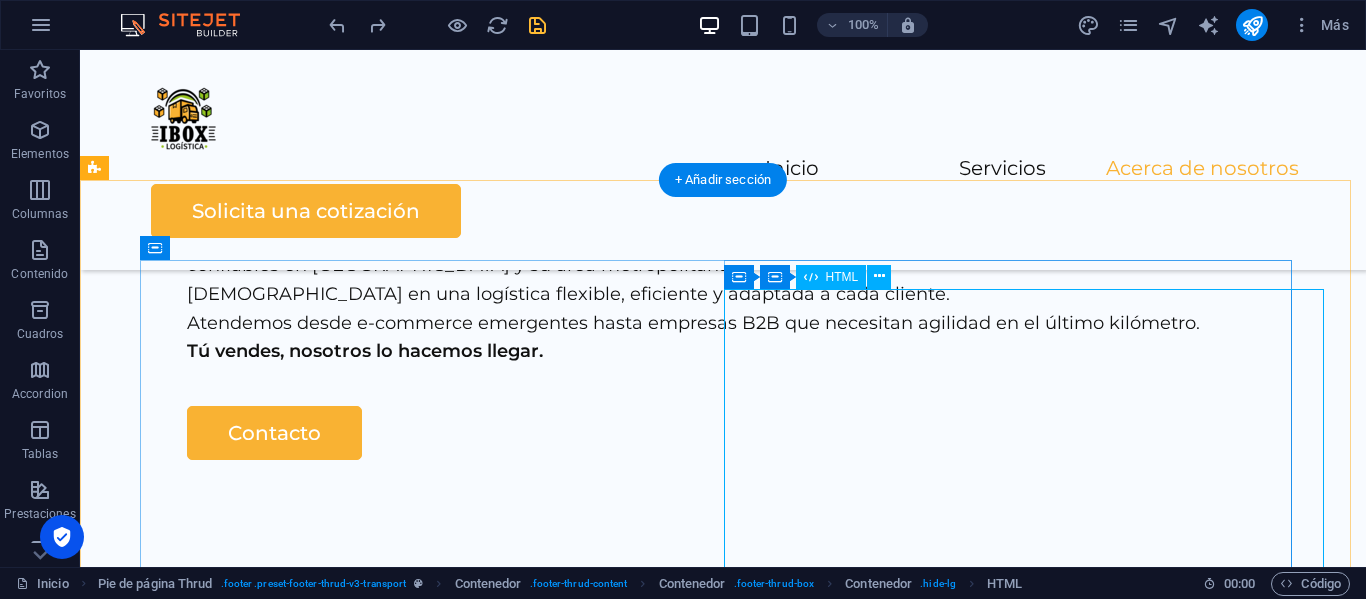 click at bounding box center [431, 2728] 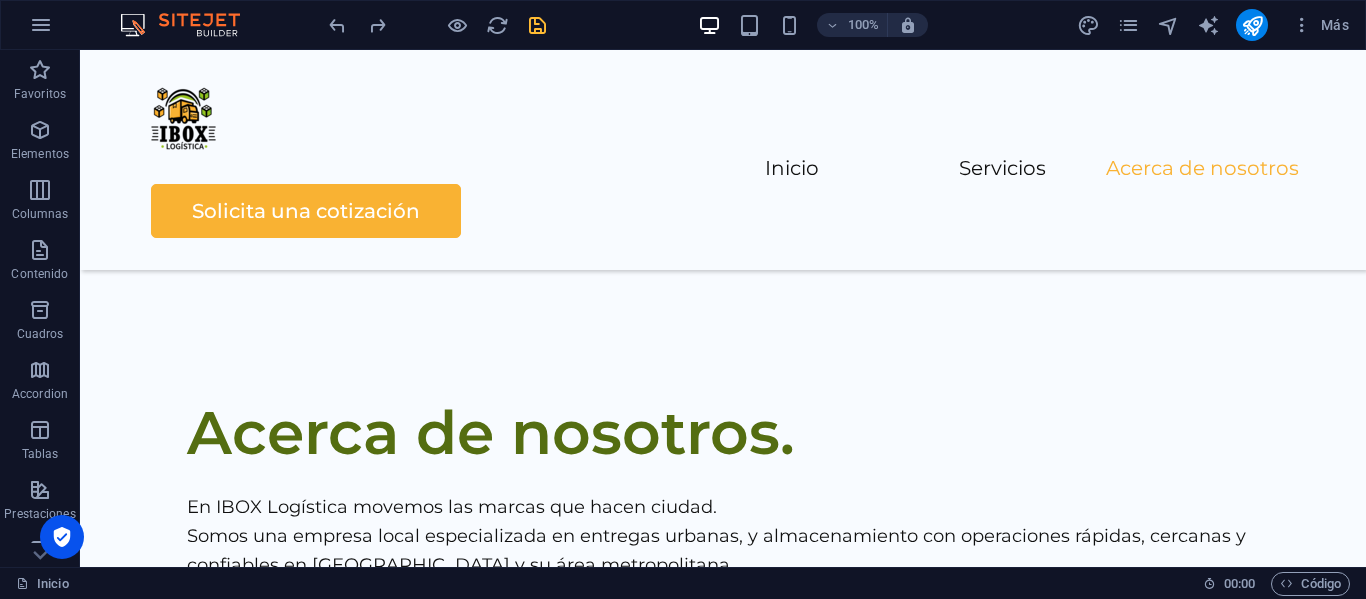 scroll, scrollTop: 3814, scrollLeft: 0, axis: vertical 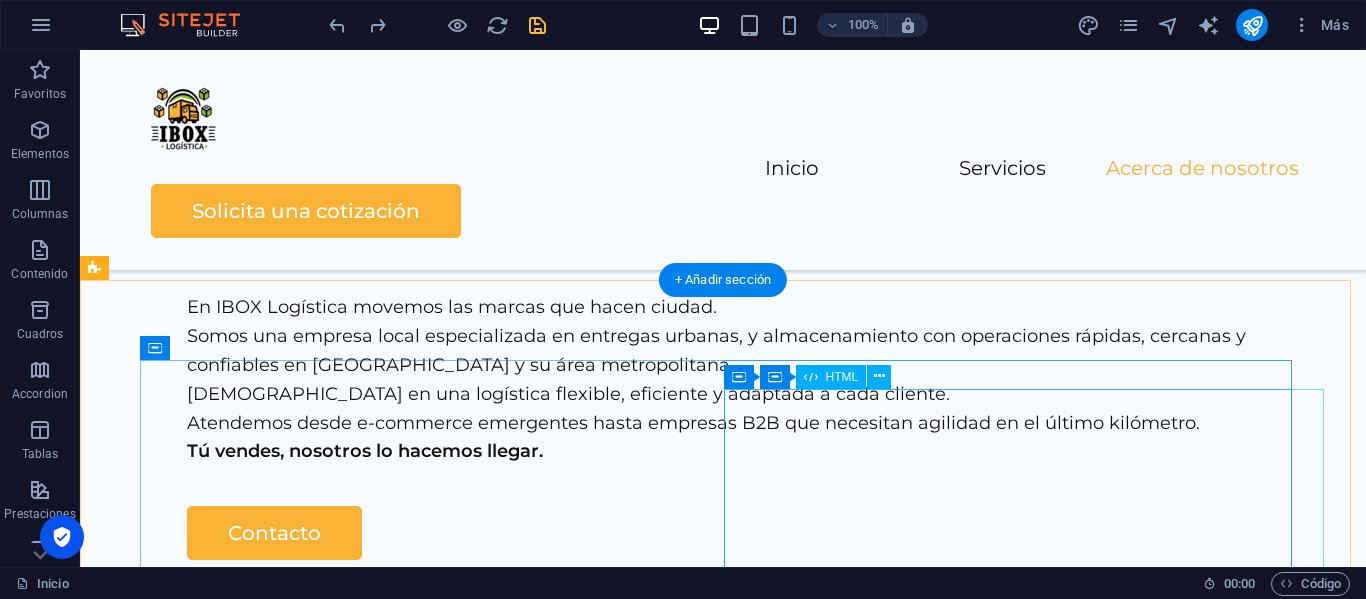 click at bounding box center [431, 2828] 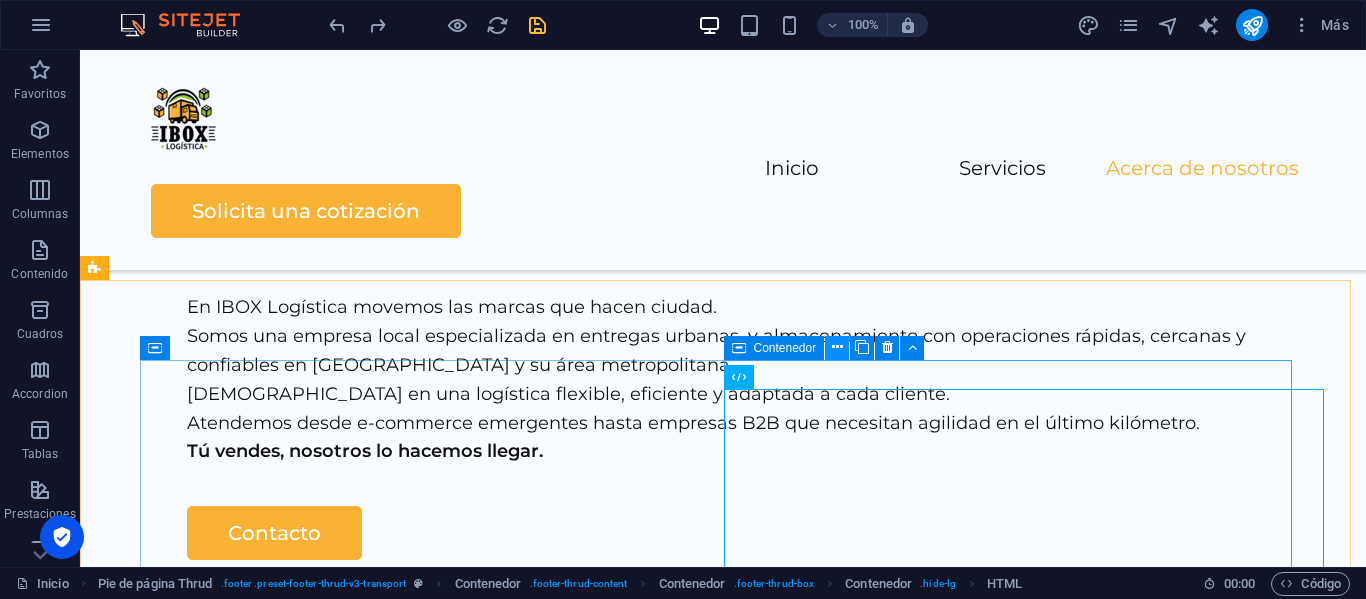 click at bounding box center (837, 348) 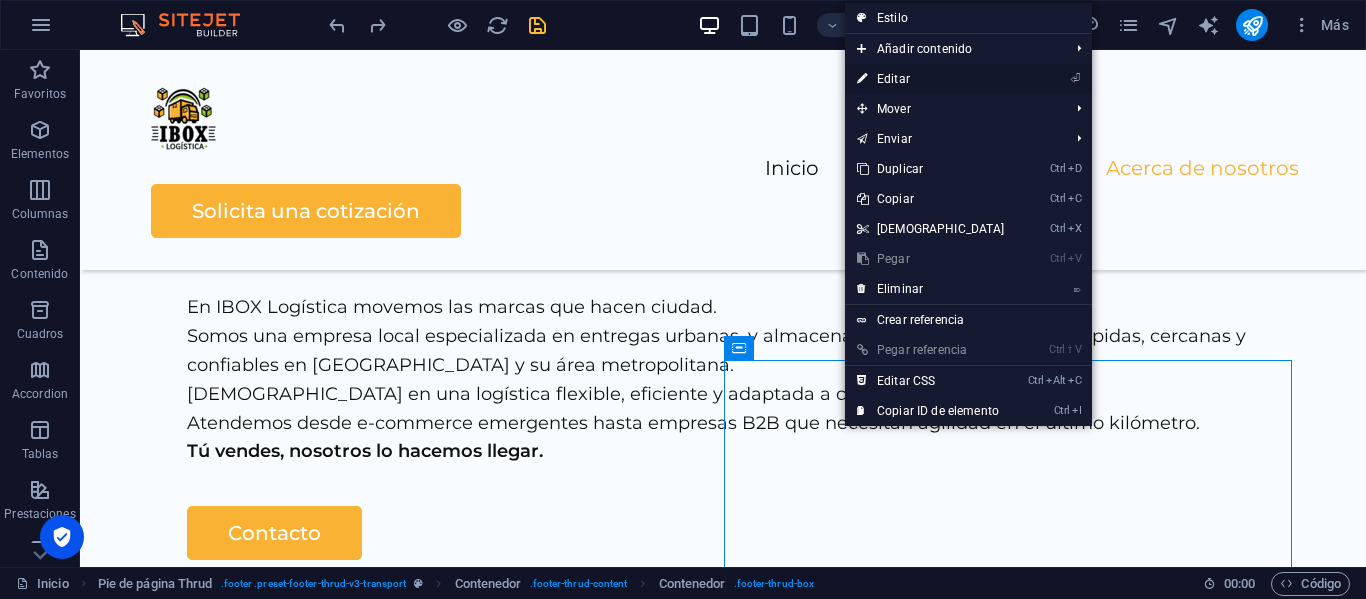 drag, startPoint x: 982, startPoint y: 81, endPoint x: 551, endPoint y: 31, distance: 433.89053 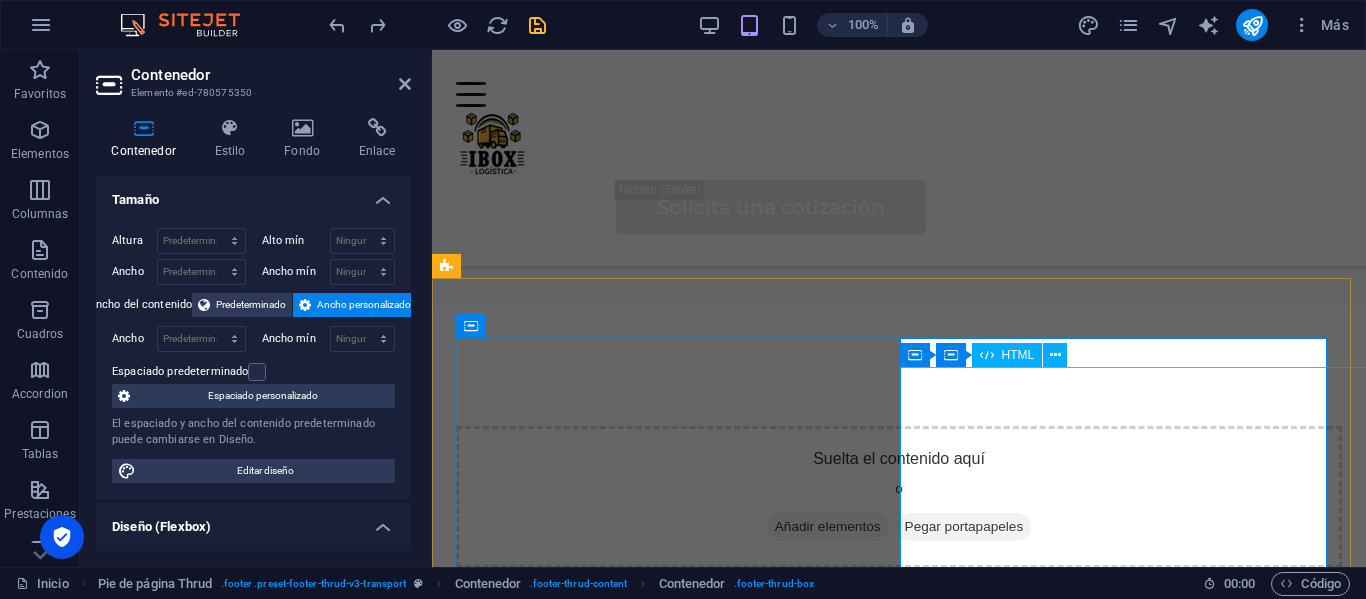 scroll, scrollTop: 4143, scrollLeft: 0, axis: vertical 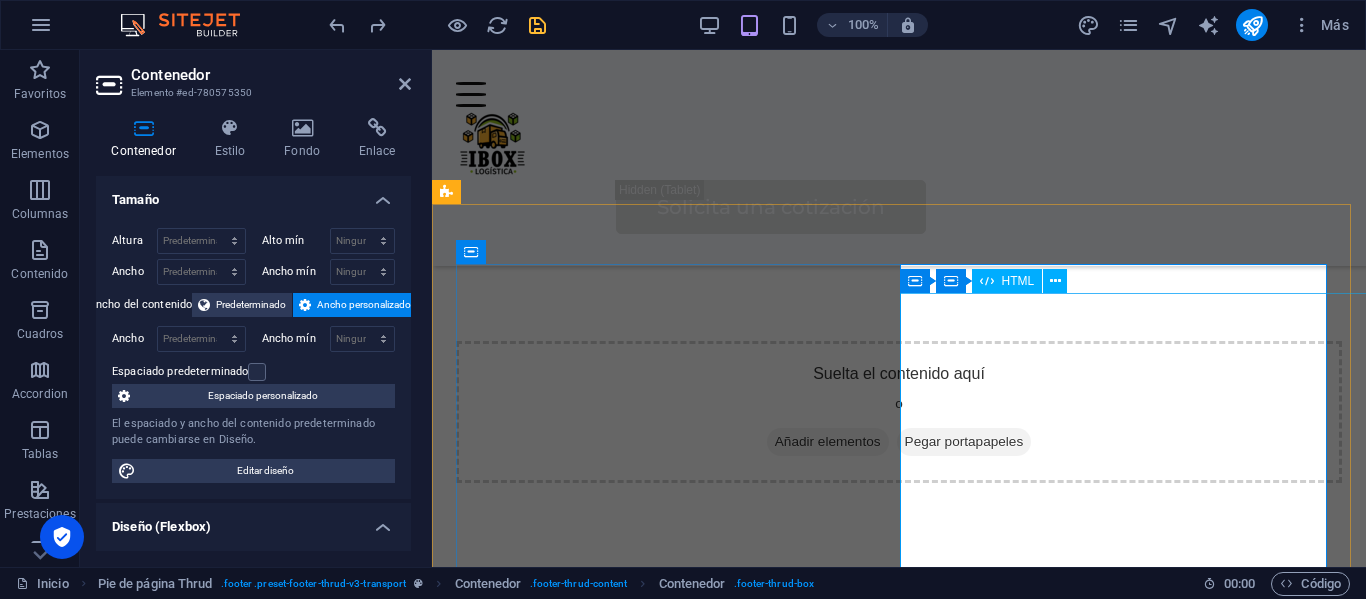click at bounding box center [673, 2252] 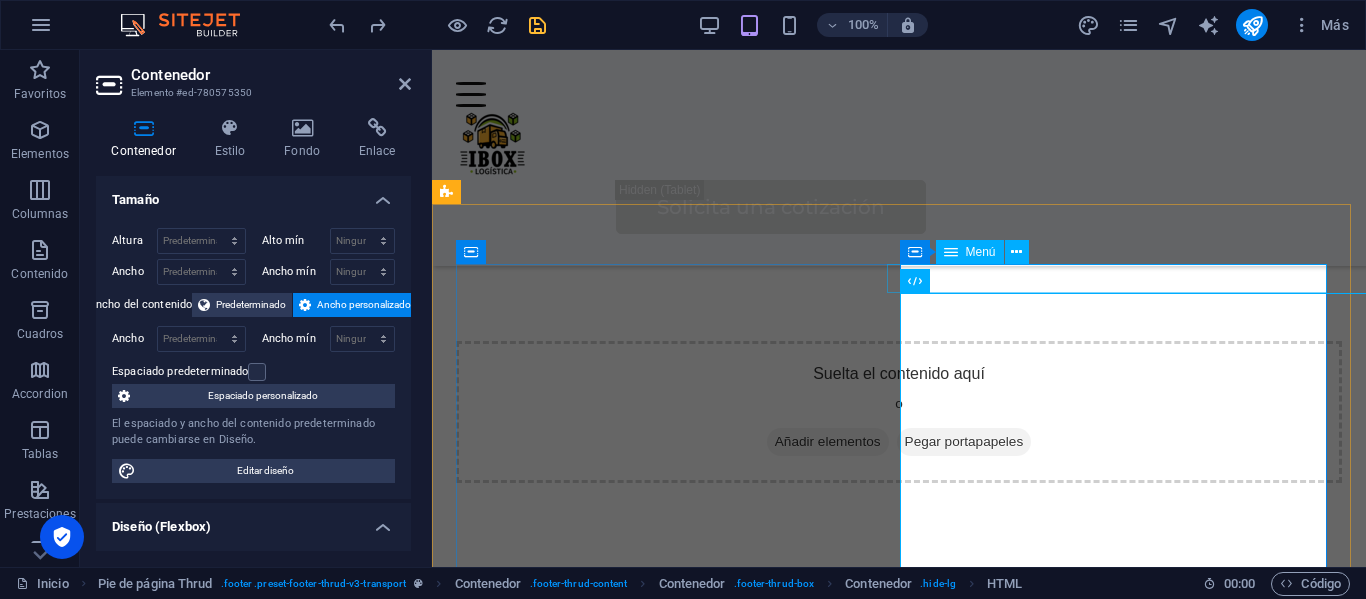 click on "Home Services About Us Pricing Contact Us" at bounding box center [673, 1995] 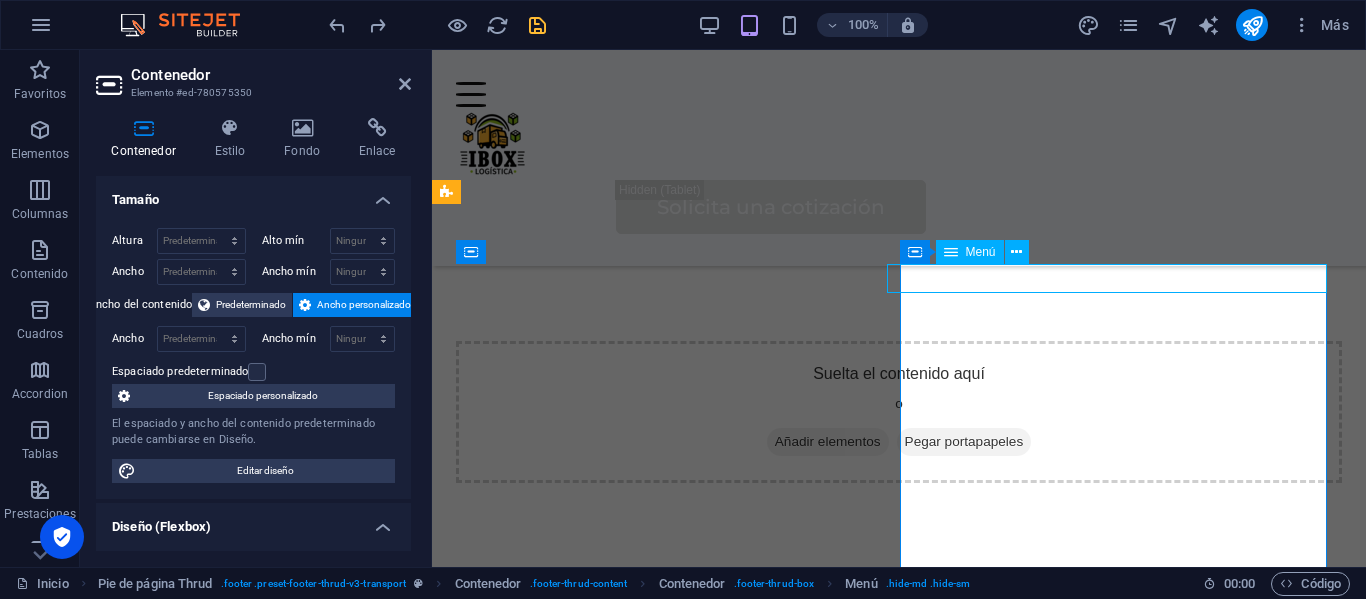 click on "Home Services About Us Pricing Contact Us" at bounding box center (673, 1995) 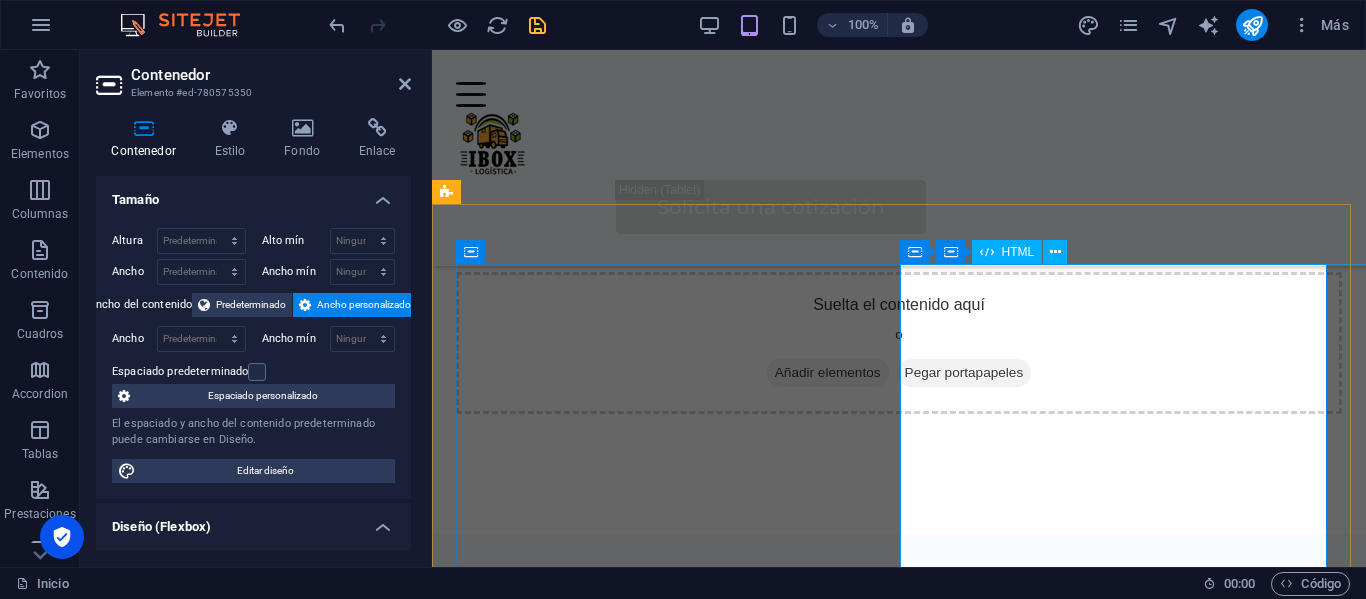 scroll, scrollTop: 4243, scrollLeft: 0, axis: vertical 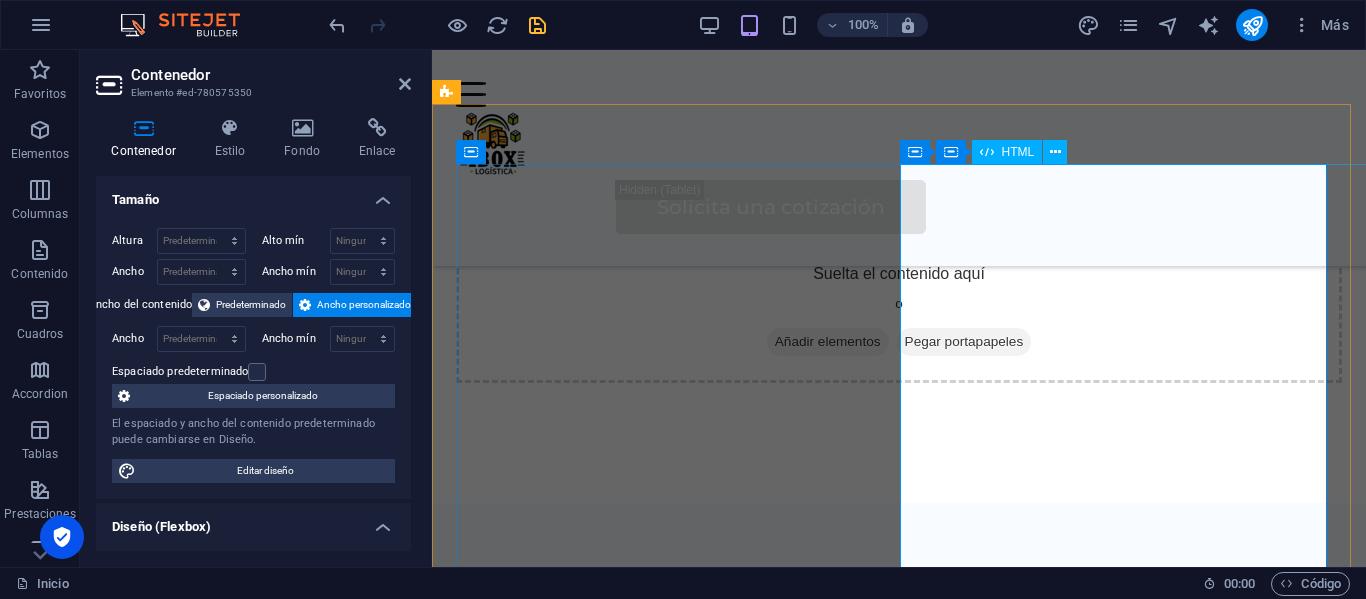 click at bounding box center [673, 2095] 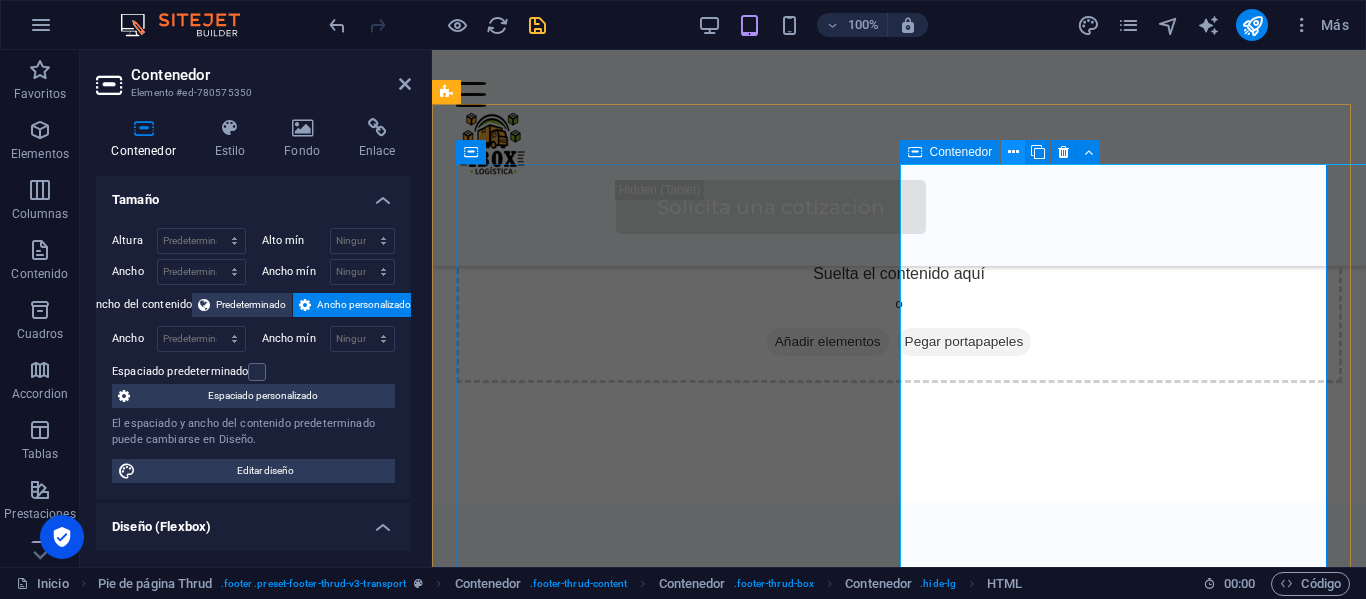 click at bounding box center (1013, 152) 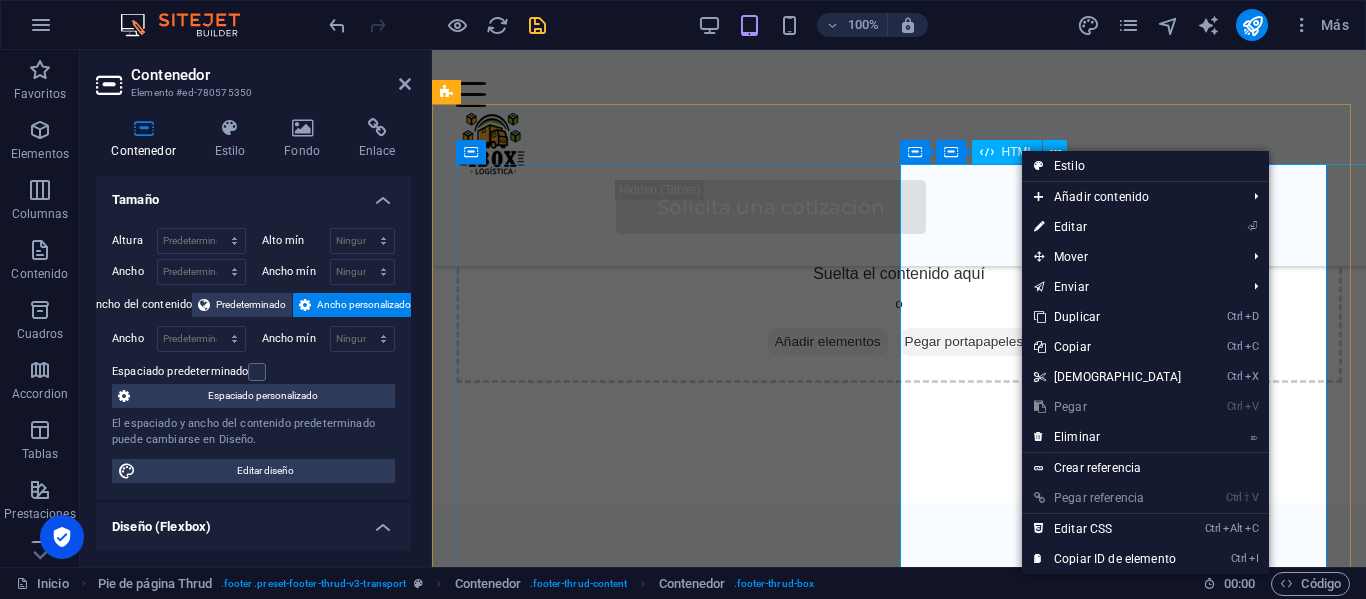 click at bounding box center (673, 2095) 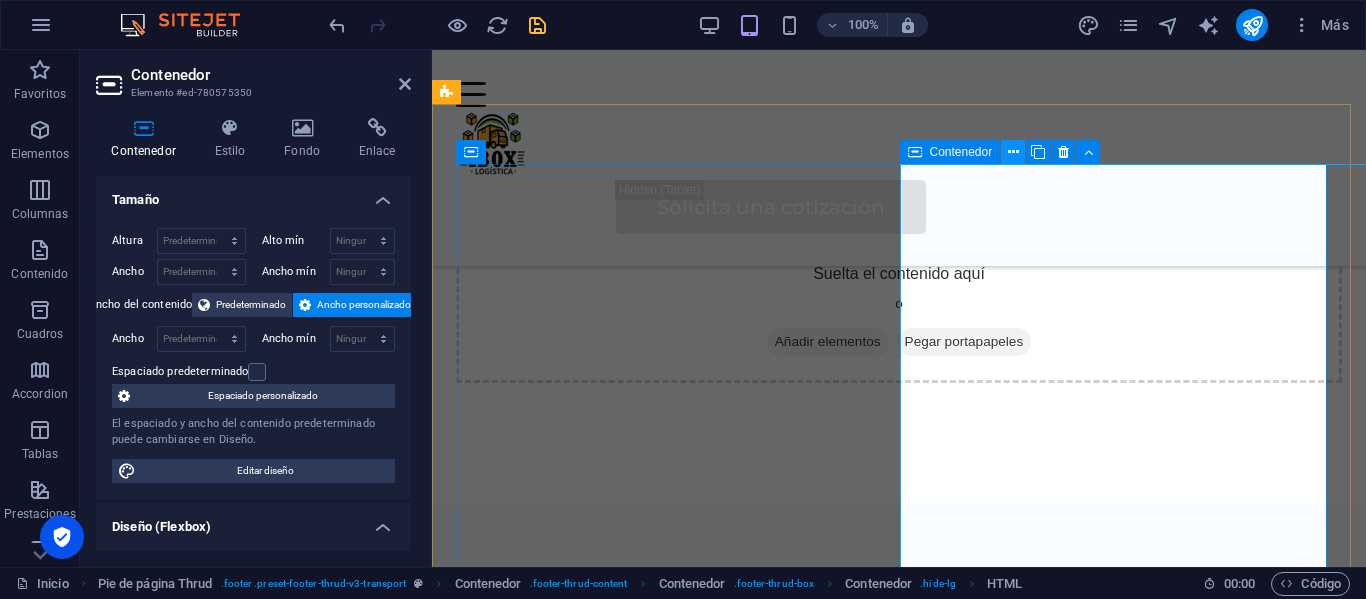 click at bounding box center [1013, 152] 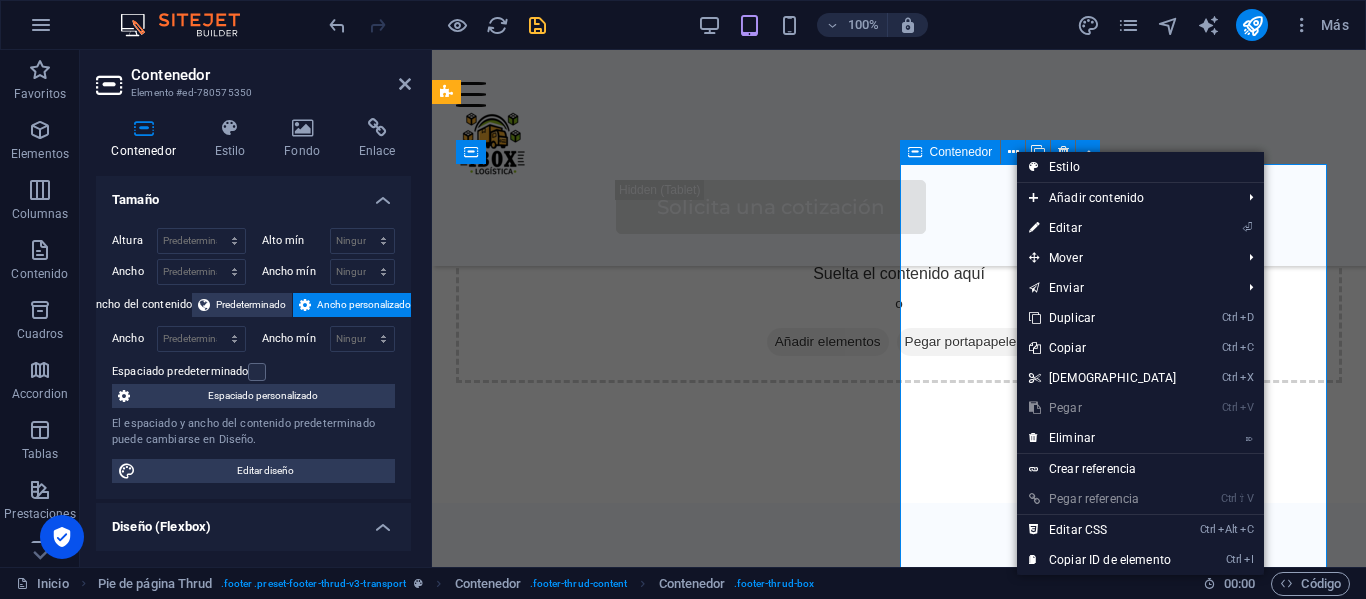 click on "Contenedor" at bounding box center (961, 152) 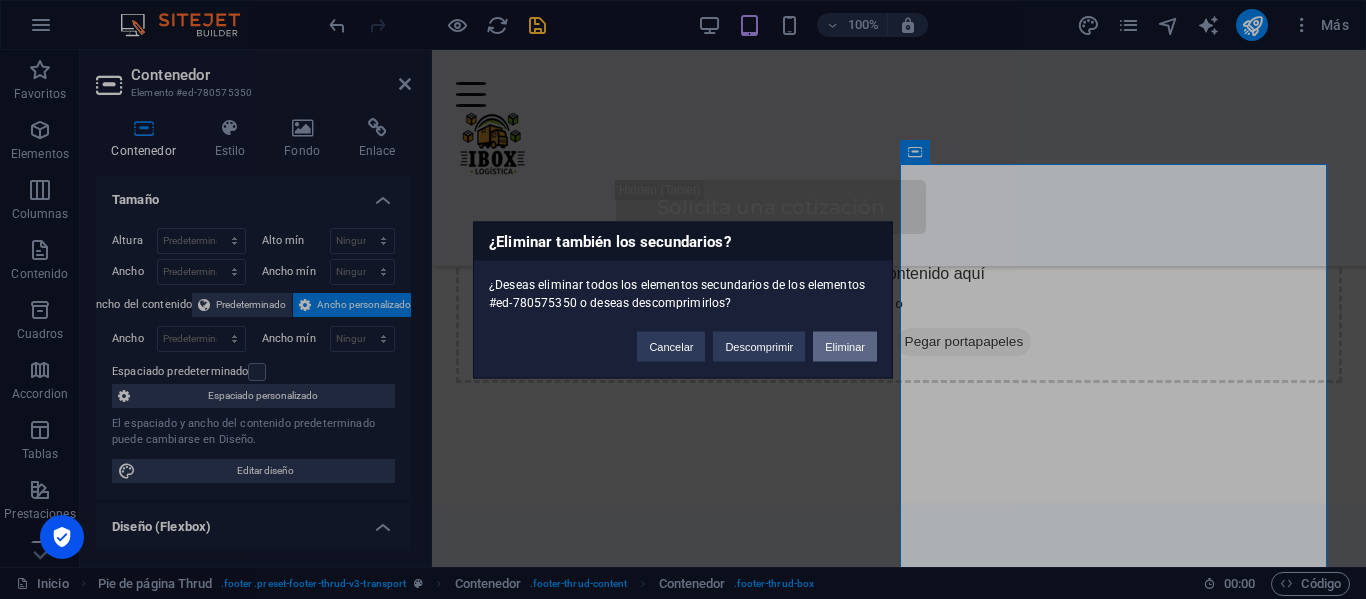 click on "Eliminar" at bounding box center (845, 346) 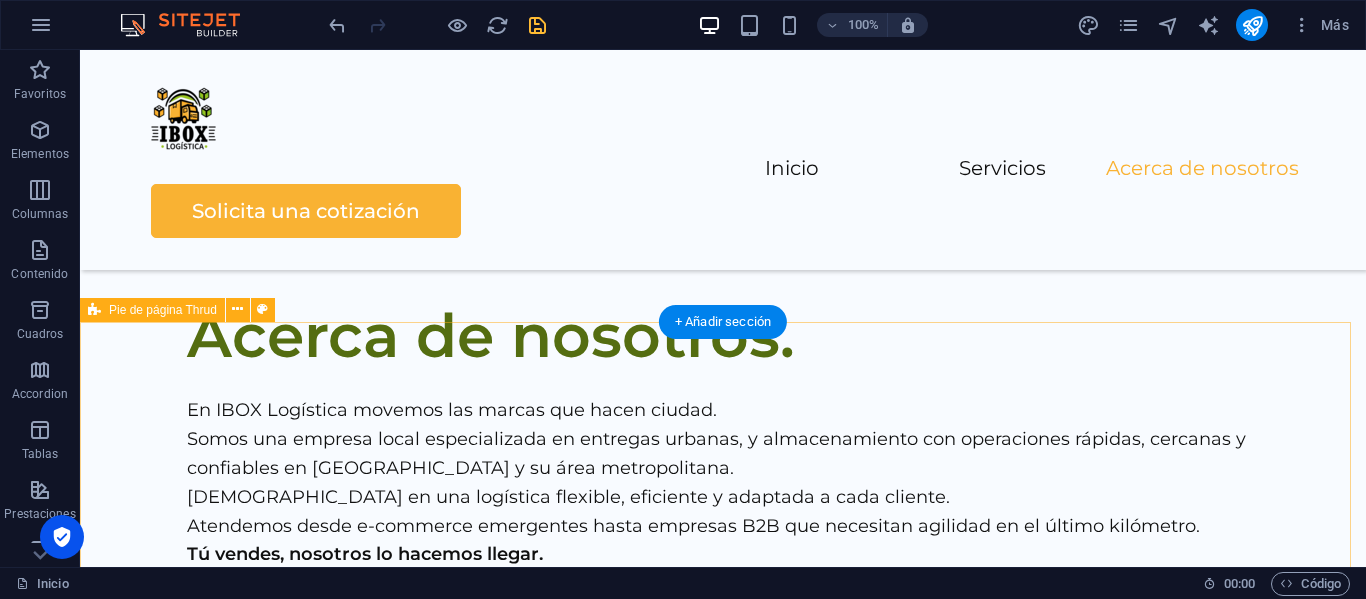 scroll, scrollTop: 3708, scrollLeft: 0, axis: vertical 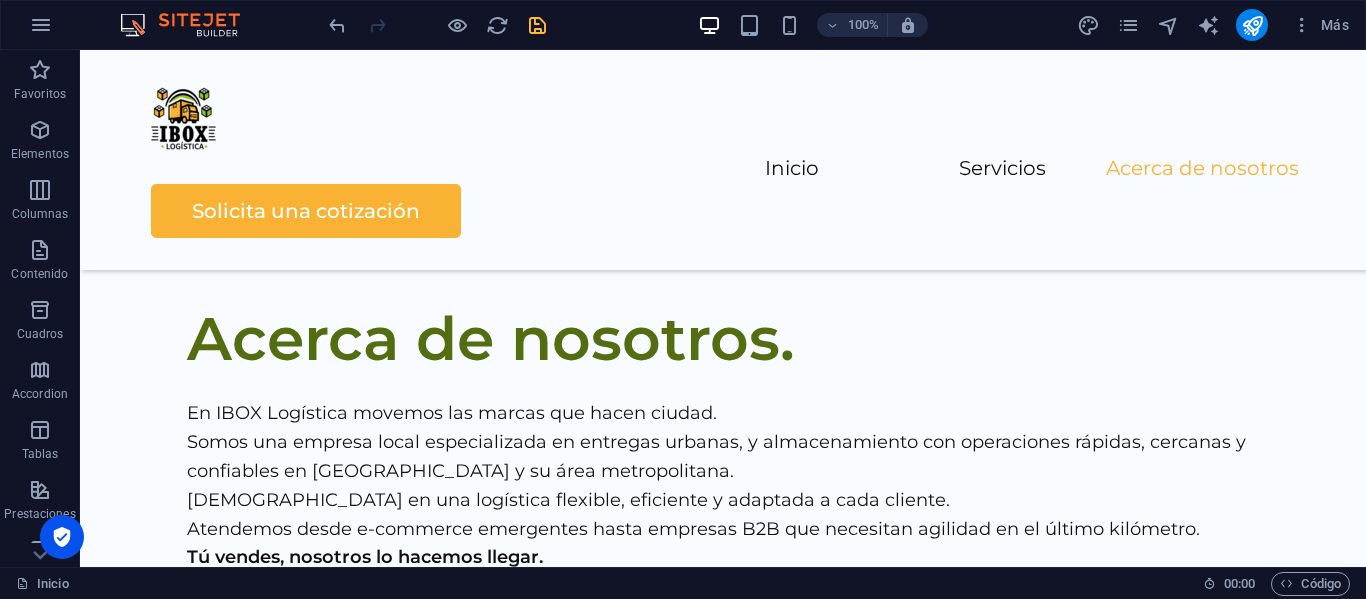 click on "100% Más" at bounding box center (683, 25) 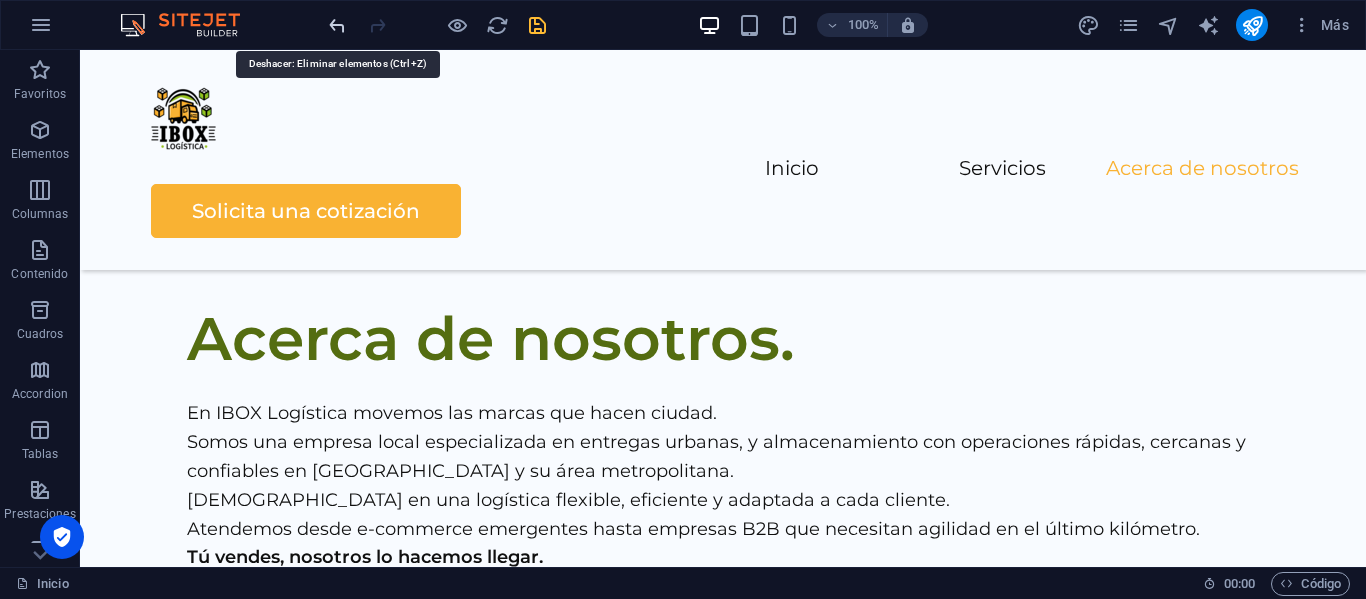click at bounding box center [337, 25] 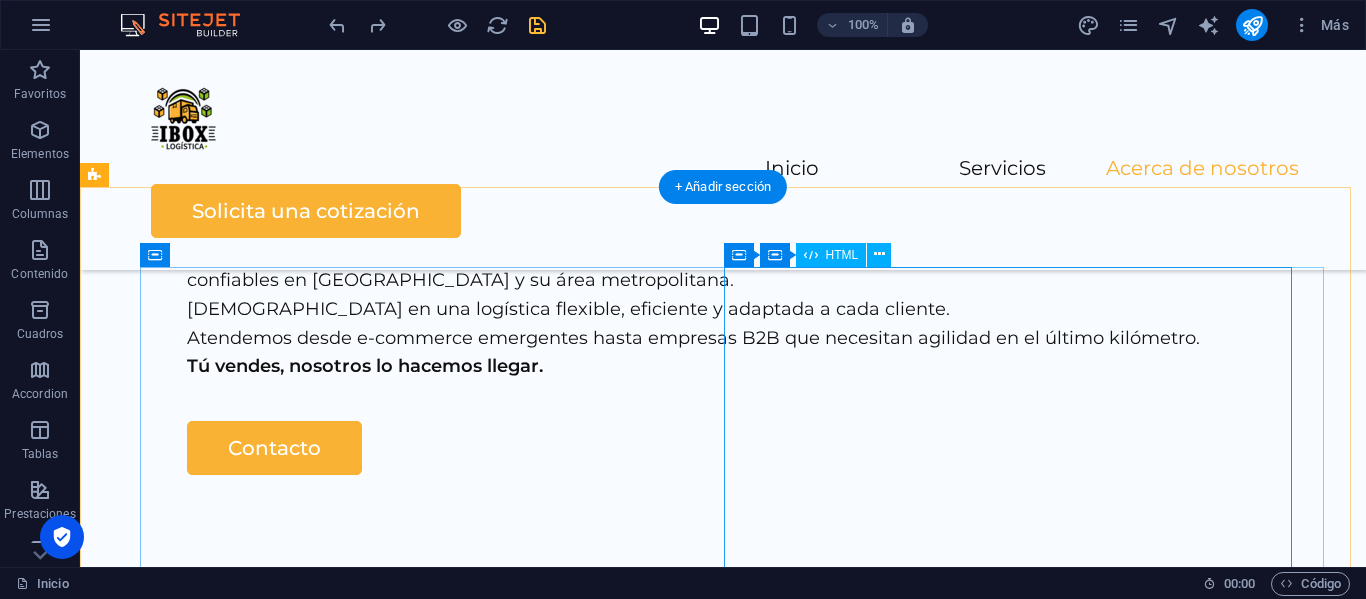 scroll, scrollTop: 3908, scrollLeft: 0, axis: vertical 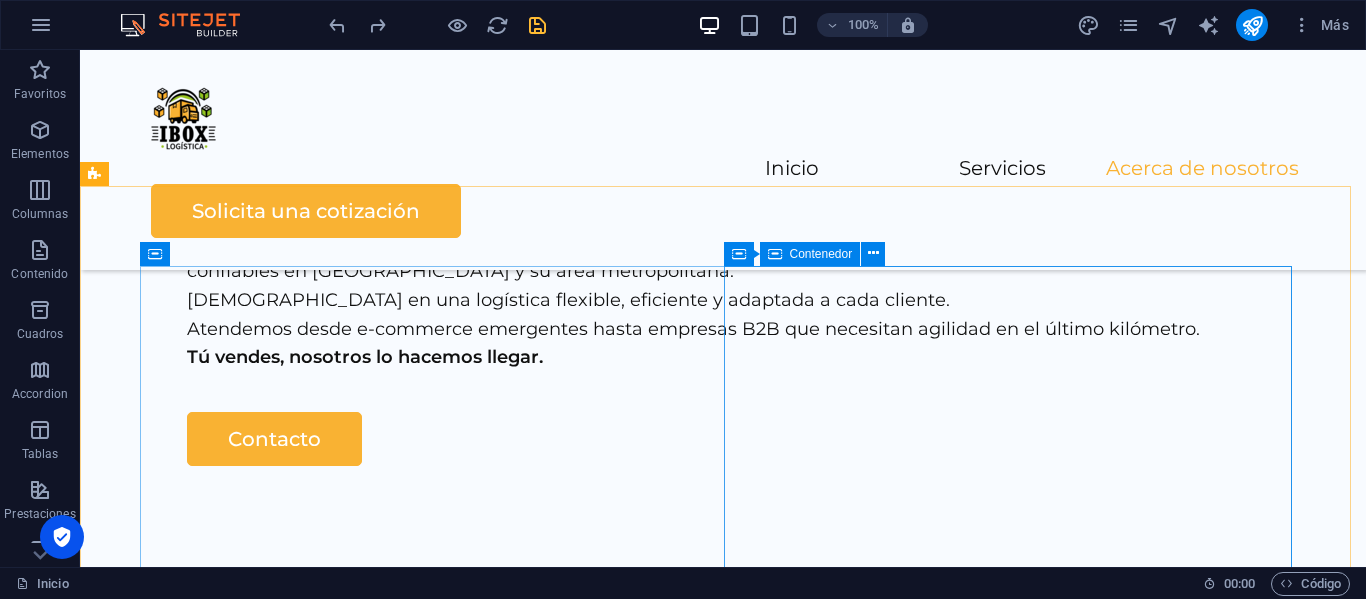 click on "Contenedor" at bounding box center (810, 254) 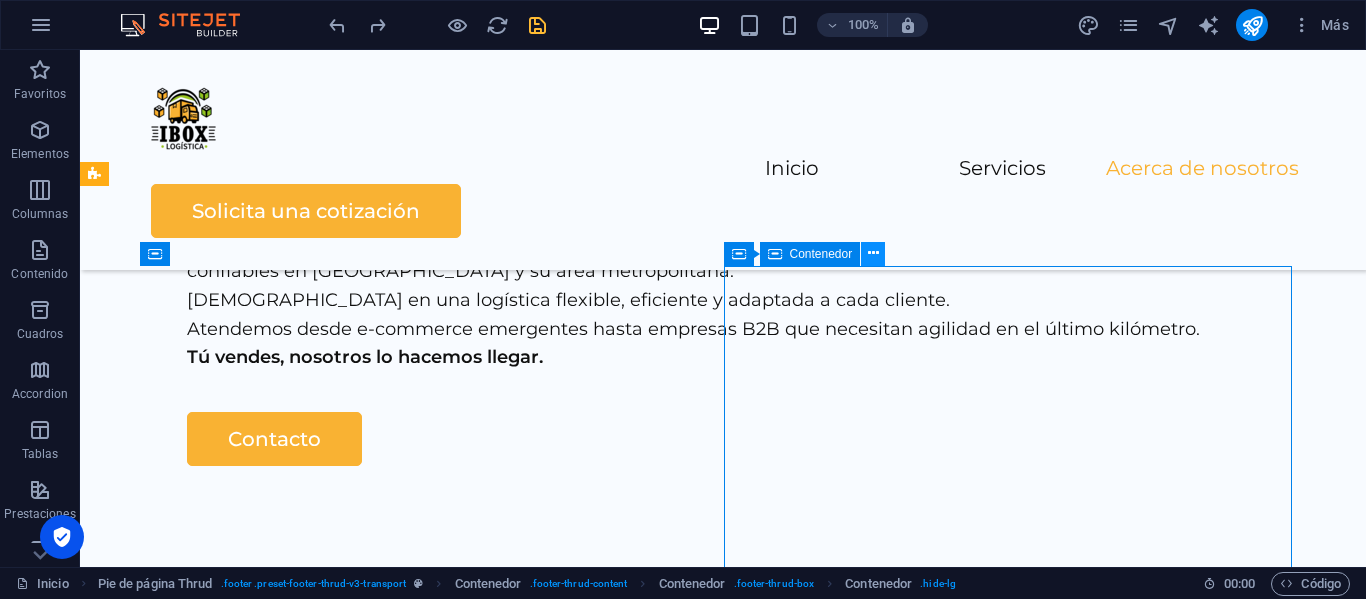 click at bounding box center [873, 253] 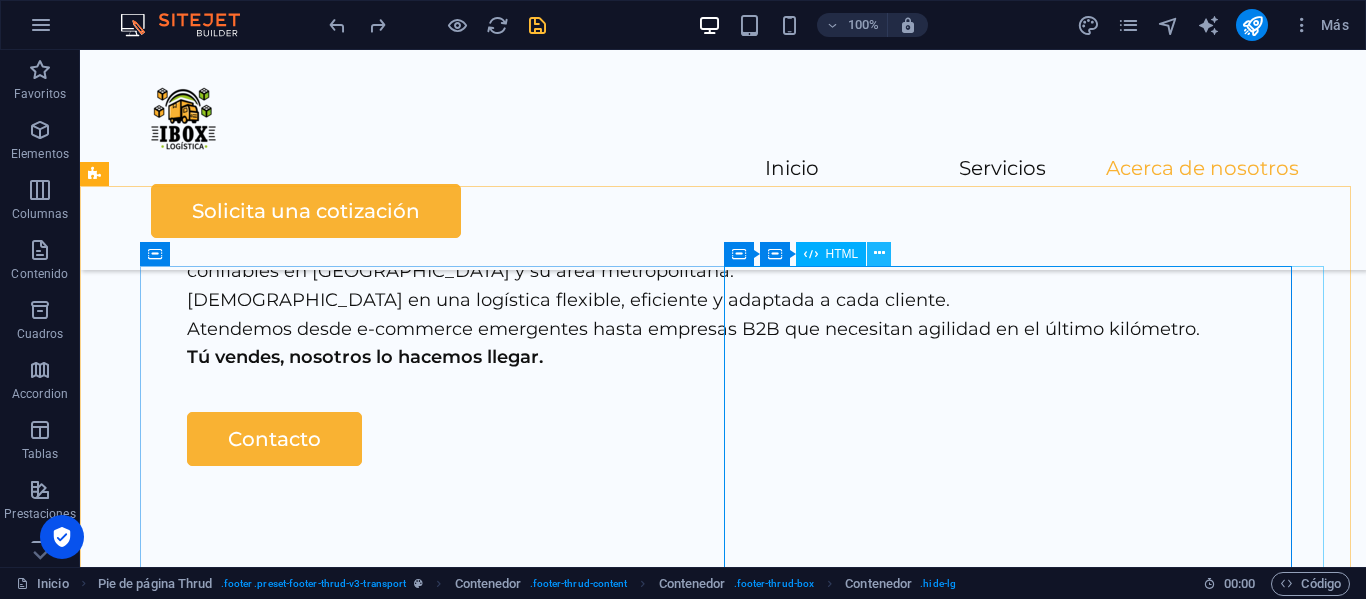 click at bounding box center [879, 253] 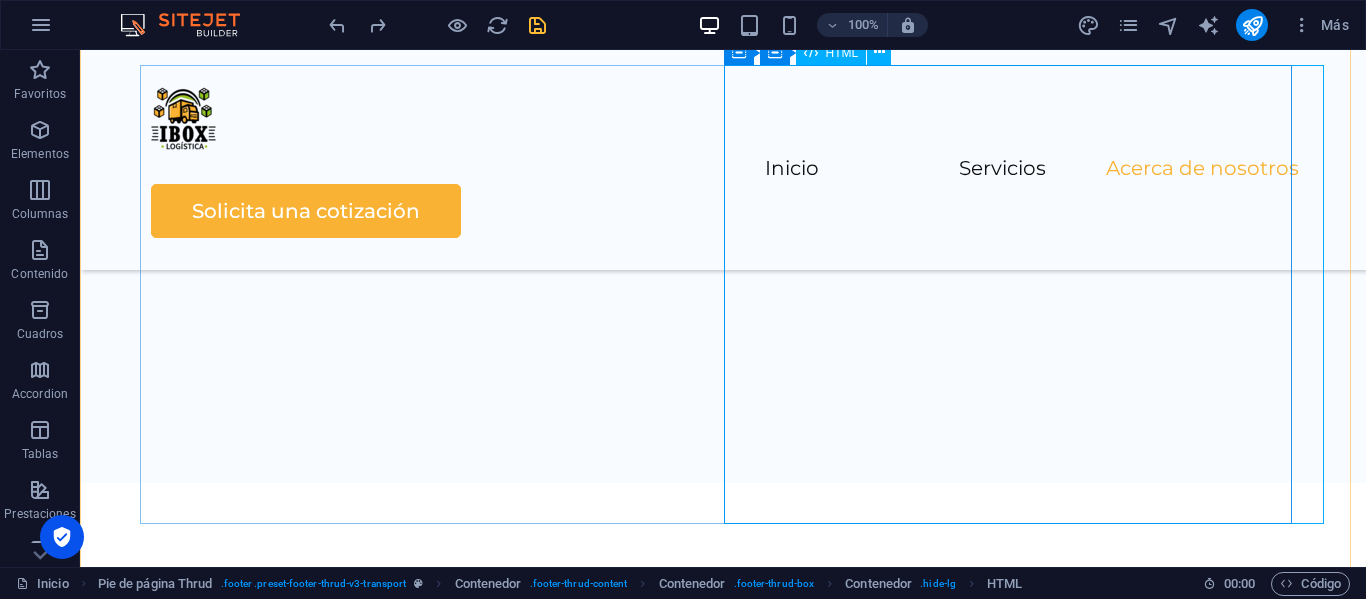 scroll, scrollTop: 4186, scrollLeft: 0, axis: vertical 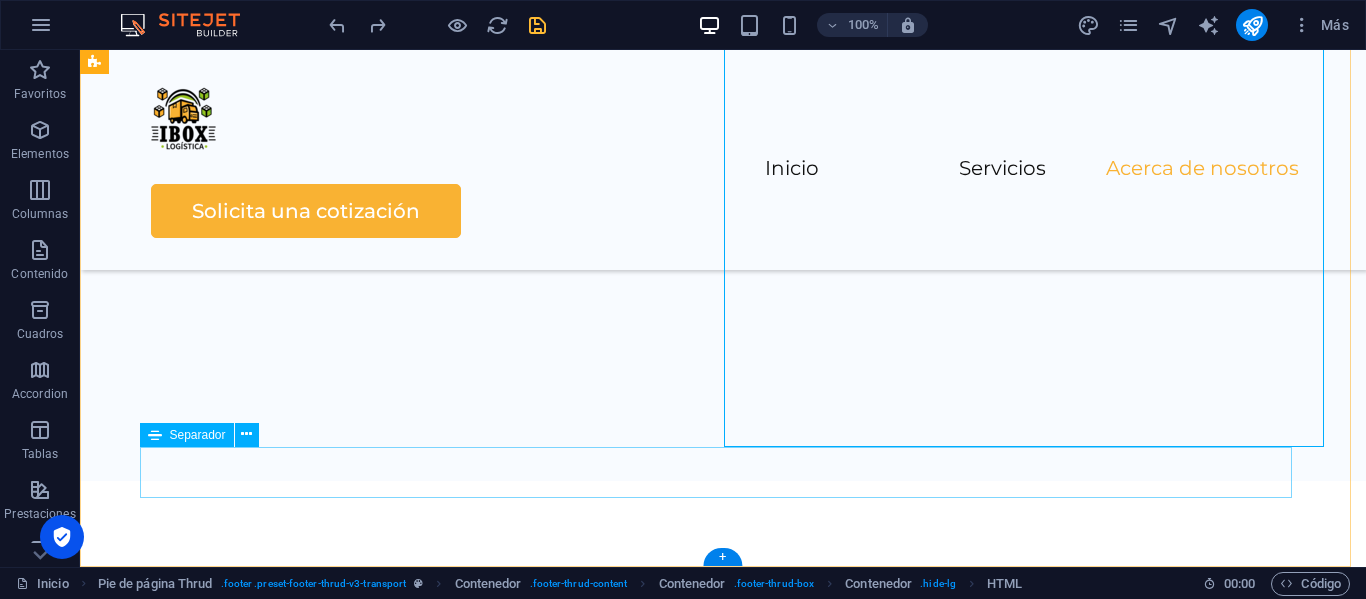 click at bounding box center (723, 2682) 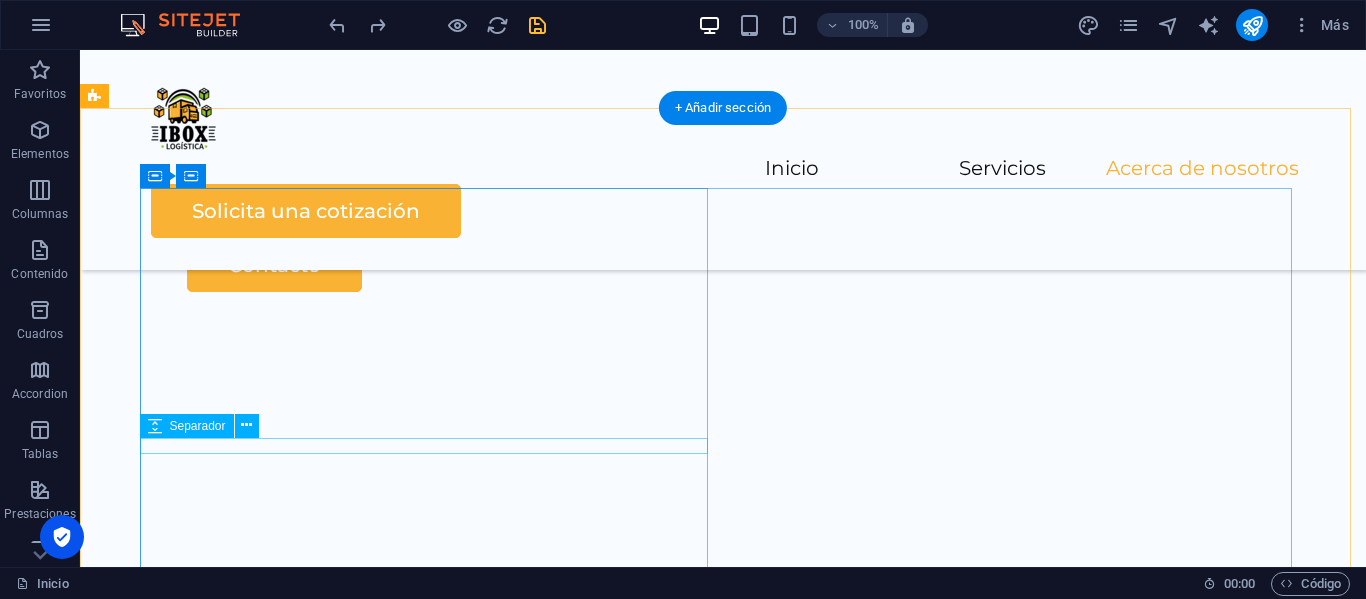 scroll, scrollTop: 4186, scrollLeft: 0, axis: vertical 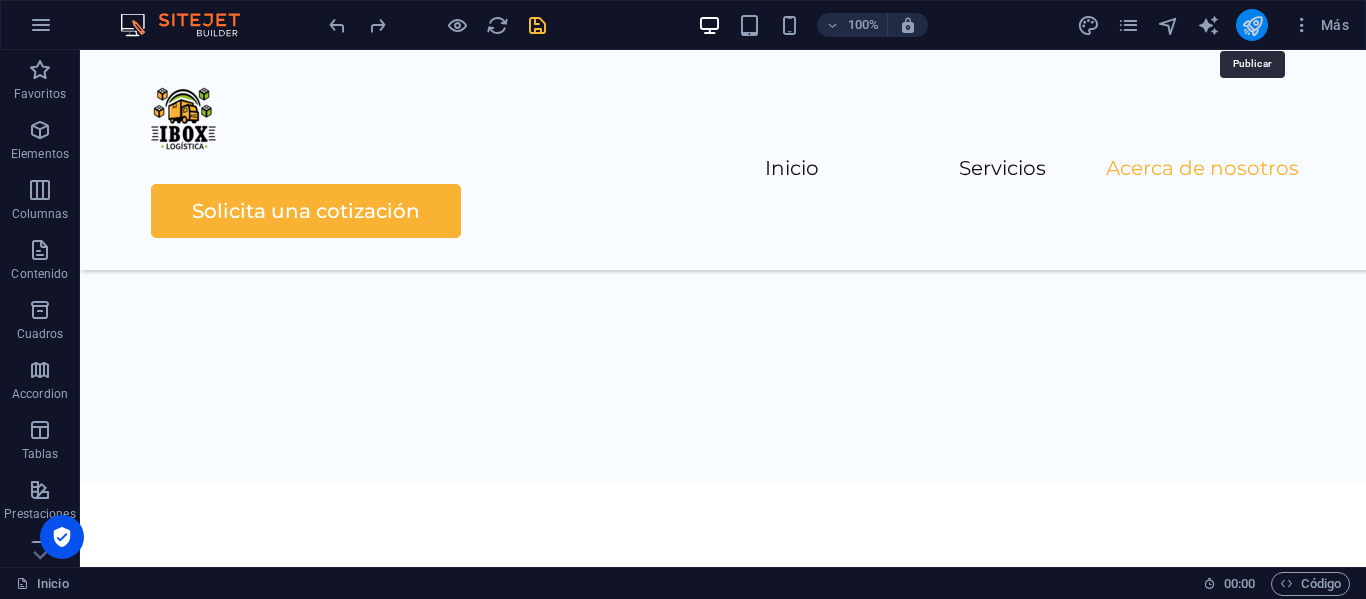 click at bounding box center [1252, 25] 